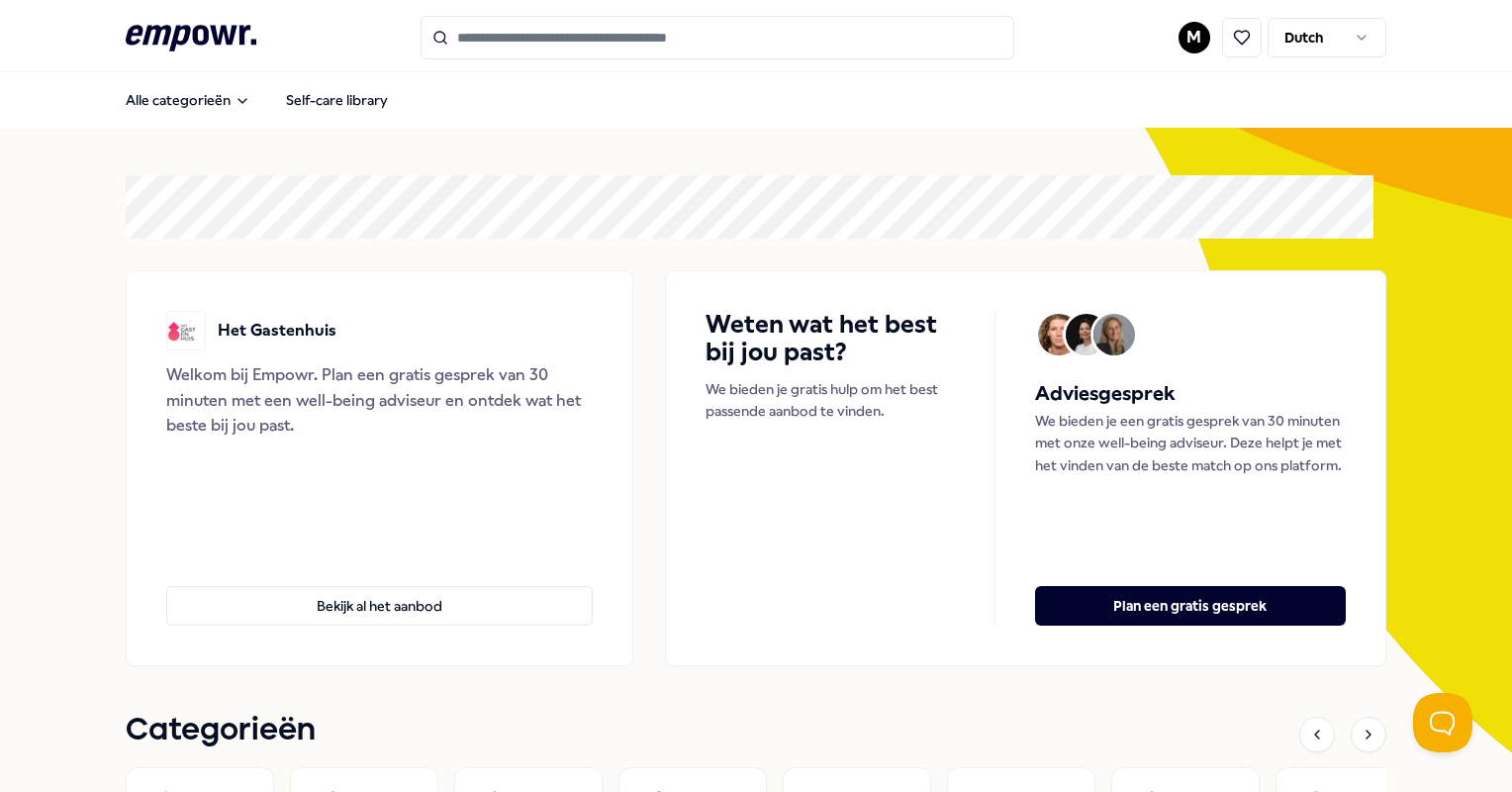 scroll, scrollTop: 0, scrollLeft: 0, axis: both 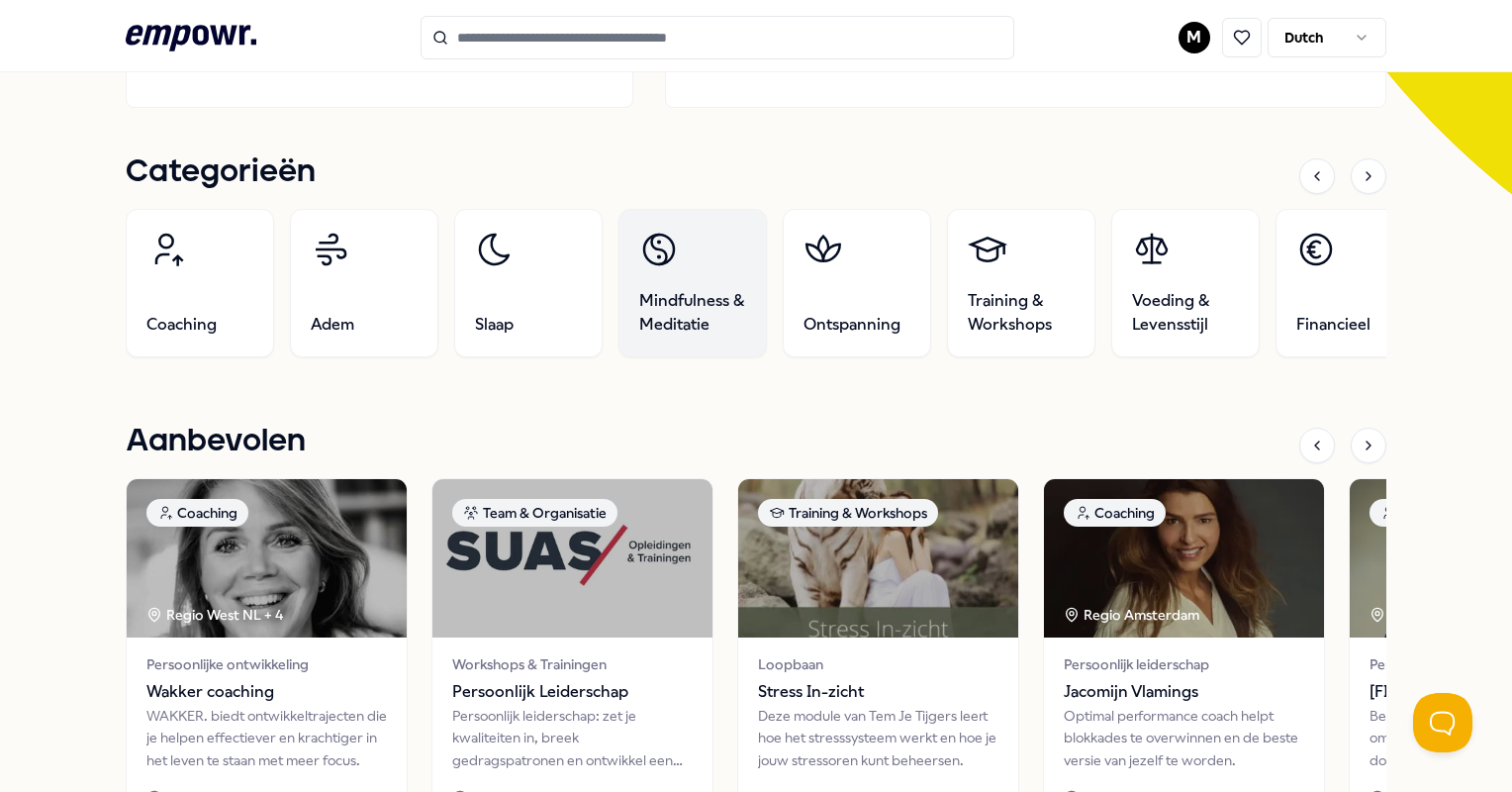 click on "Mindfulness & Meditatie" at bounding box center (693, 313) 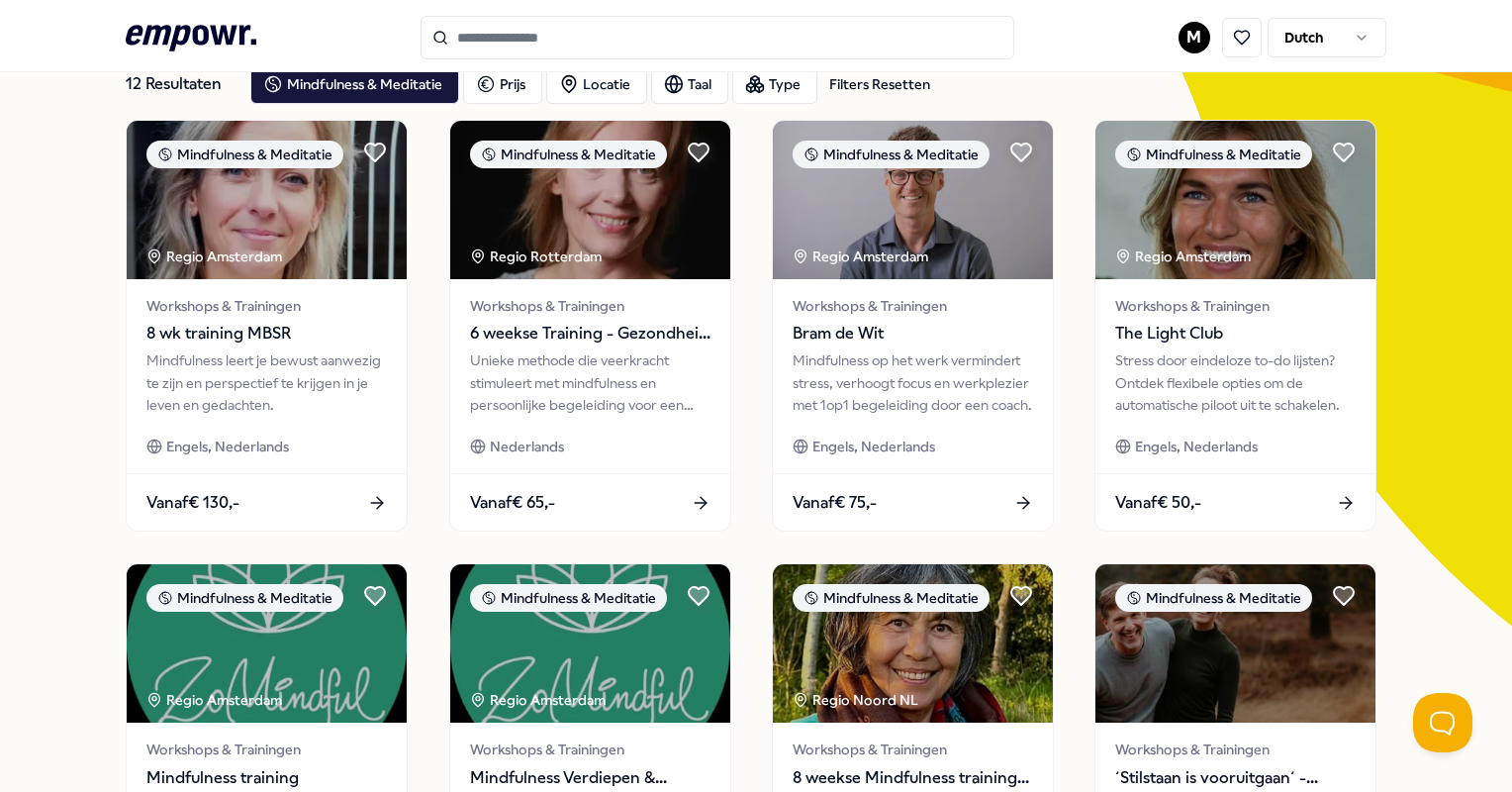 scroll, scrollTop: 355, scrollLeft: 0, axis: vertical 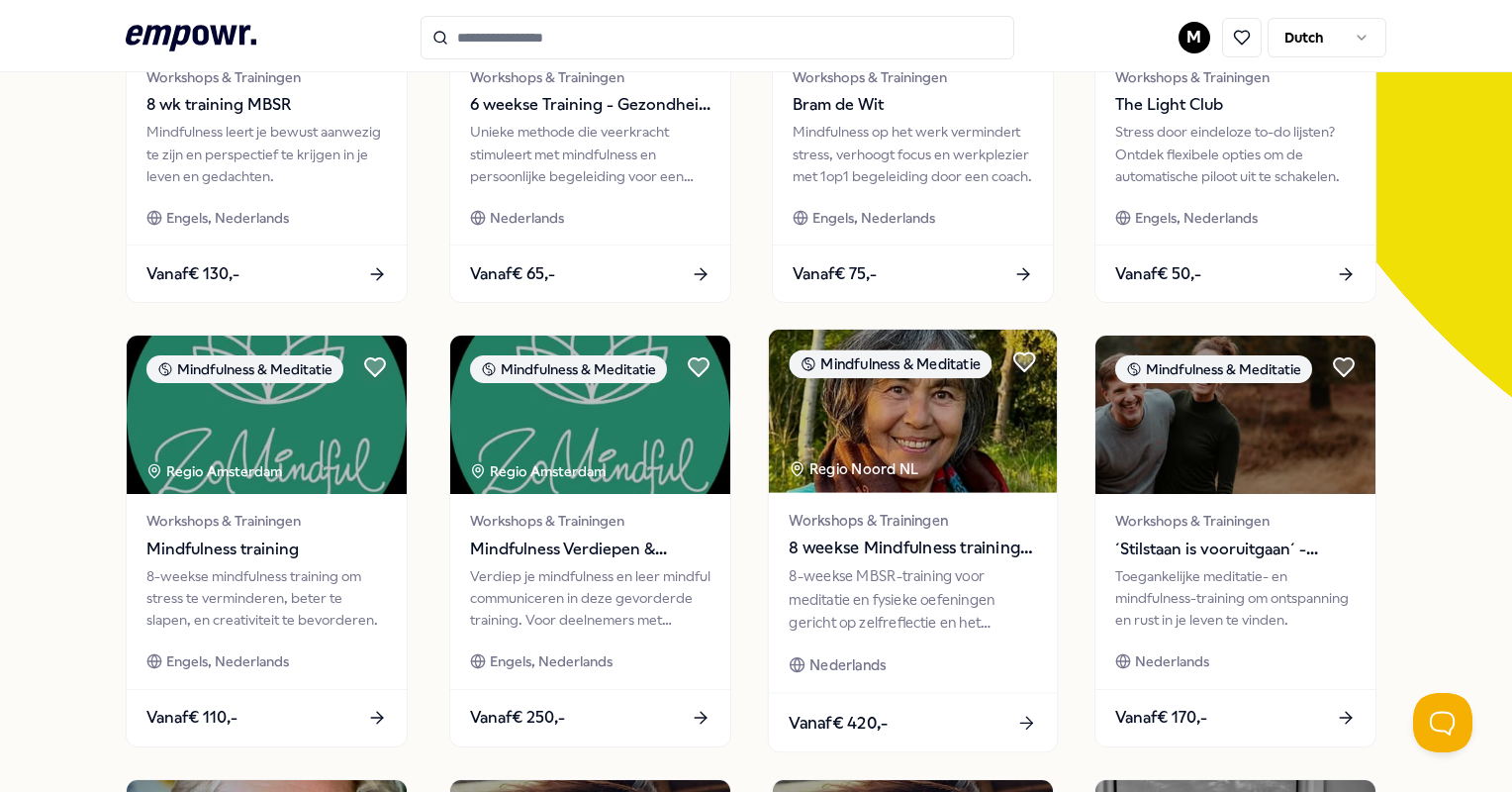 click on "8-weekse MBSR-training voor meditatie en fysieke oefeningen gericht op
zelfreflectie en het versterken van je veerkracht." at bounding box center (912, 599) 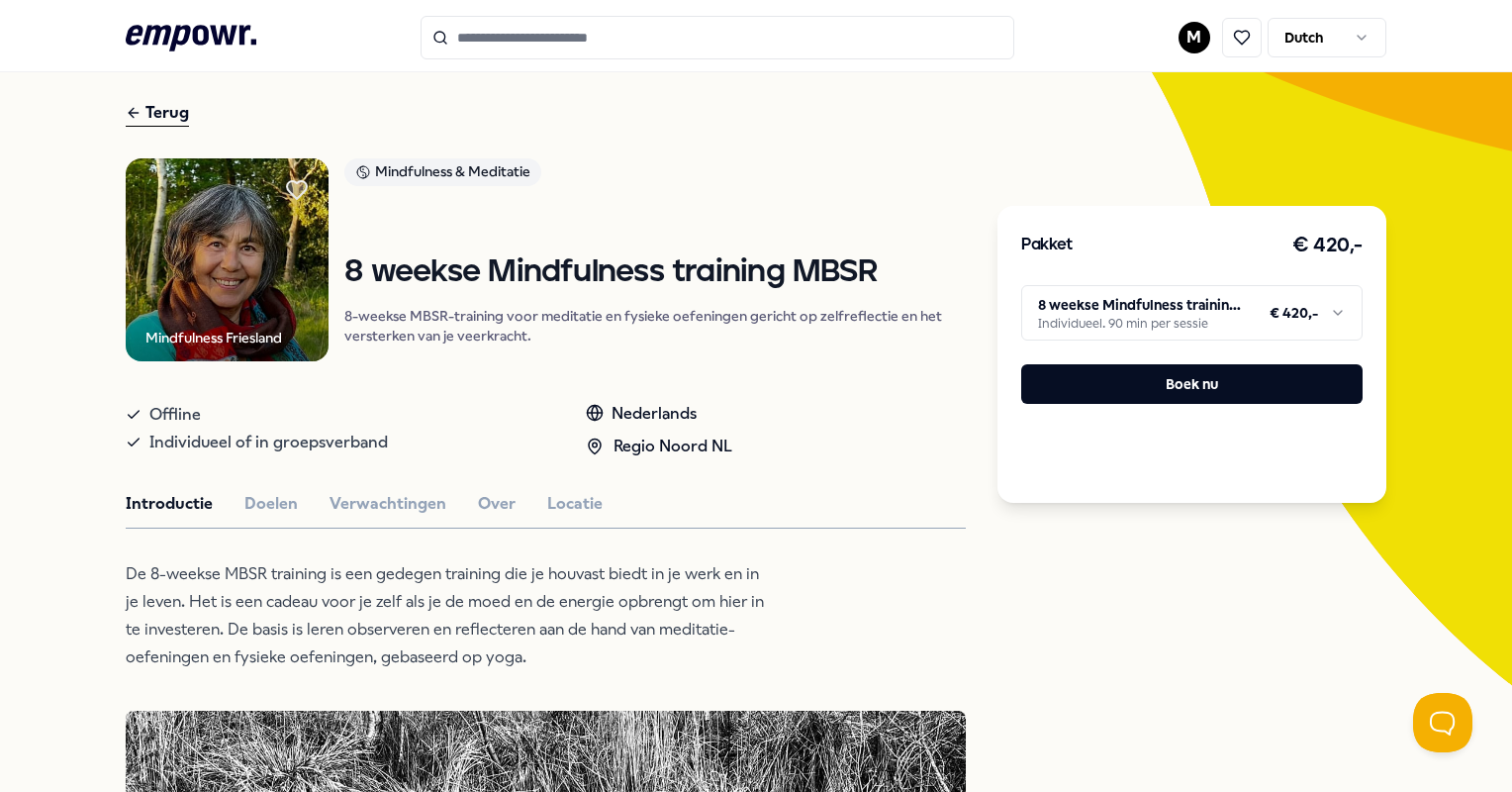 scroll, scrollTop: 0, scrollLeft: 0, axis: both 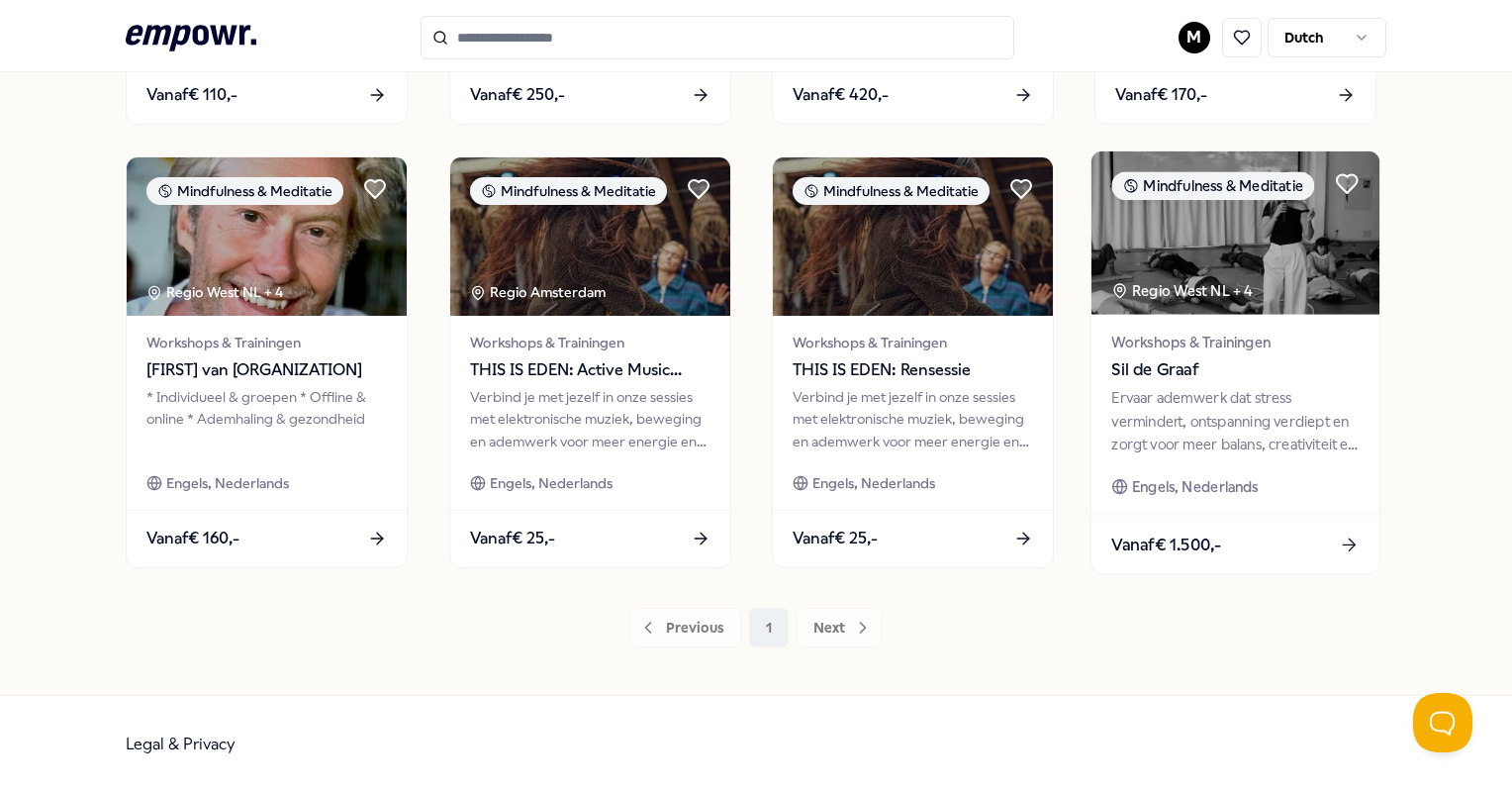 click on "Ervaar ademwerk dat stress vermindert, ontspanning verdiept en zorgt voor meer
balans, creativiteit en verbinding." at bounding box center [1236, 421] 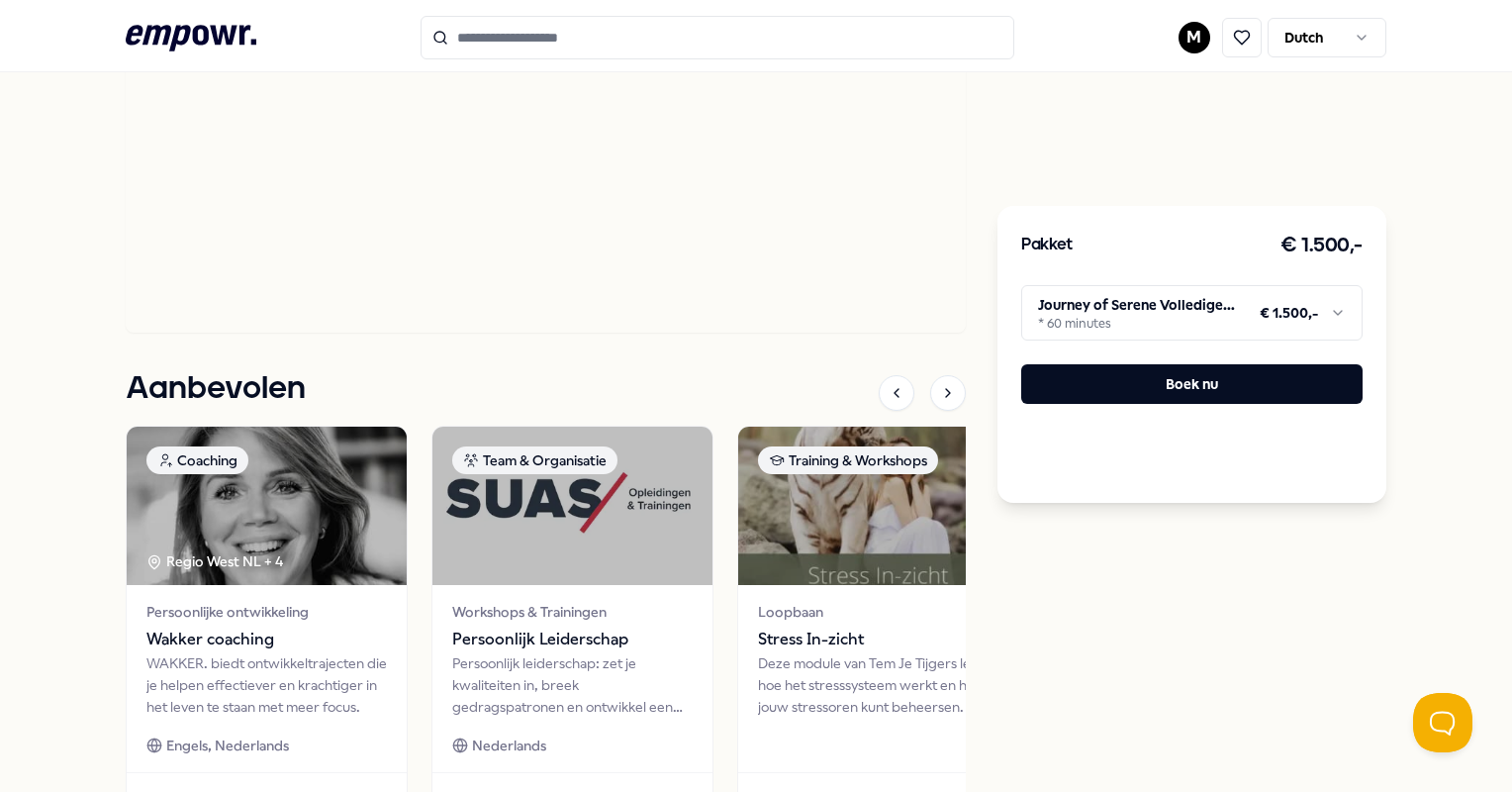 scroll, scrollTop: 1312, scrollLeft: 0, axis: vertical 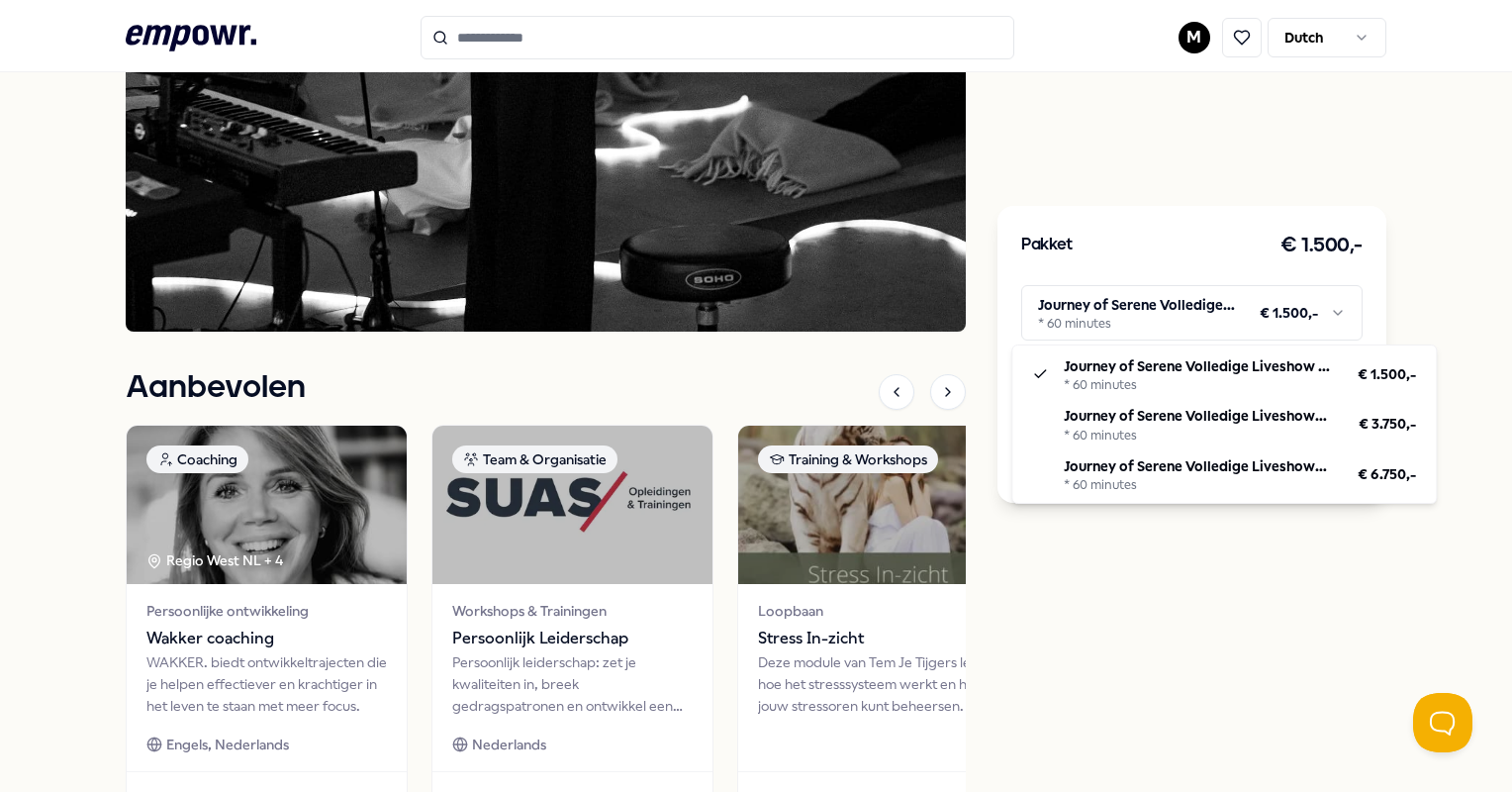 click on ".empowr-logo_svg__cls-1{fill:#03032f} M Dutch Alle categorieën   Self-care library Terug Journey of Serene Mindfulness & Meditatie [FIRST] [LAST] Ervaar ademwerk dat stress vermindert, ontspanning verdiept en zorgt voor meer balans, creativiteit en verbinding. Groepssessie Transformatiereis Ademwerk Engels, Nederlands Regio [REGION], Regio [REGION], Regio [REGION], Regio [REGION], Regio [REGION] NL Introductie Doelen Verwachtingen Over Locatie Praktisch Kwalificaties Journey of Serene biedt een unieke ervaring die muziek, ademwerk en audiovisuele elementen combineert om diepe ontspanning en innerlijke rust te creëren. Onder begeleiding van [FIRST] [LAST] (psycholoog en ademcoach), nemen we je mee op een transformatieve reis die begint met een milde ademsessie van 20 minuten verbonden ademen. Deze sessie wordt live ondersteund door de betoverende muziek van [FIRST] [LAST] en [FIRST] [LAST] op synthesizers, piano en accordeon. Aanbevolen Coaching Regio [REGION] NL + 4 Persoonlijke ontwikkeling Wakker coaching" at bounding box center (756, 396) 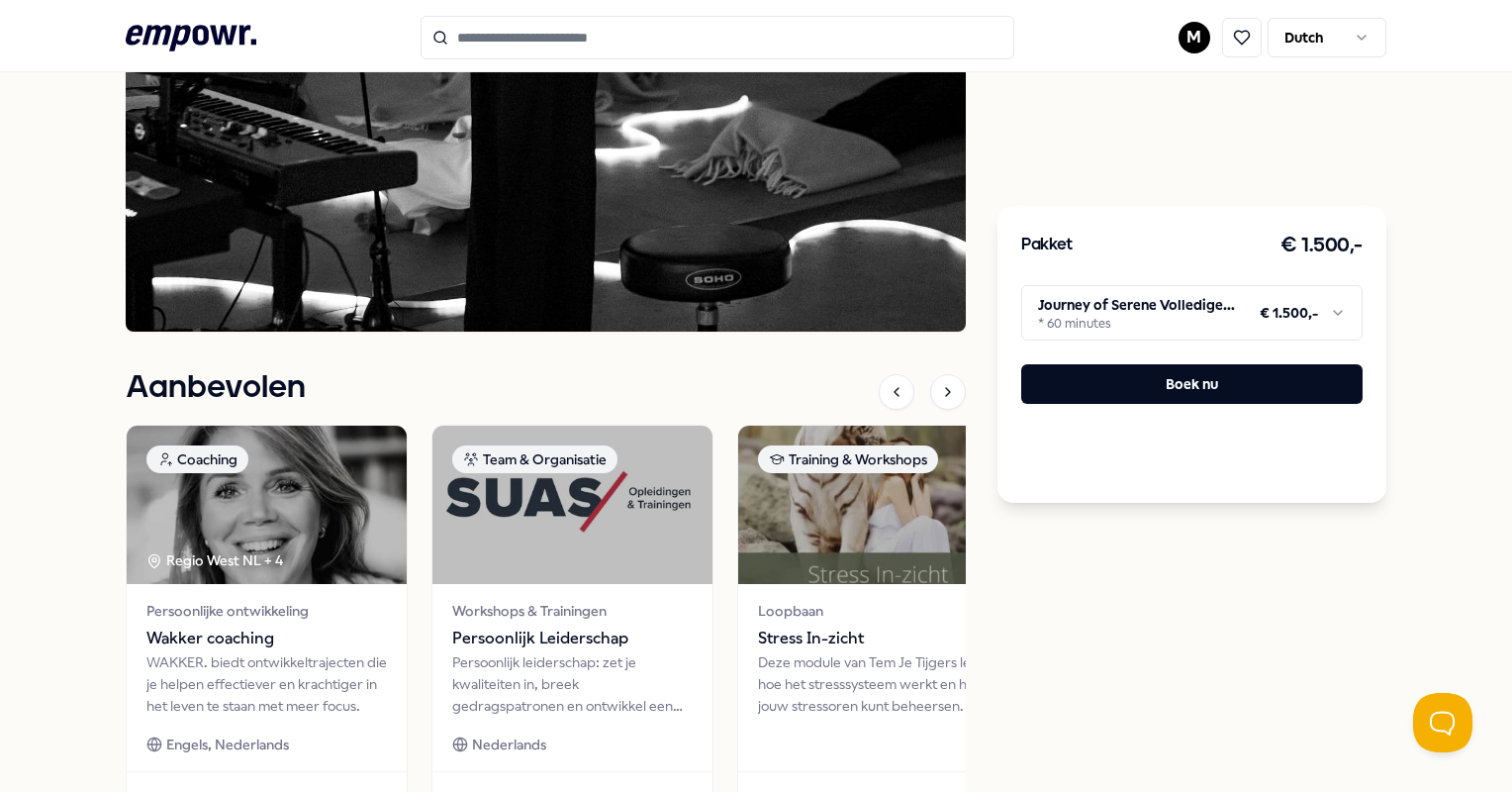 click on ".empowr-logo_svg__cls-1{fill:#03032f} M Dutch Alle categorieën   Self-care library Terug Journey of Serene Mindfulness & Meditatie [FIRST] [LAST] Ervaar ademwerk dat stress vermindert, ontspanning verdiept en zorgt voor meer balans, creativiteit en verbinding. Groepssessie Transformatiereis Ademwerk Engels, Nederlands Regio [REGION], Regio [REGION], Regio [REGION], Regio [REGION], Regio [REGION] NL Introductie Doelen Verwachtingen Over Locatie Praktisch Kwalificaties Journey of Serene biedt een unieke ervaring die muziek, ademwerk en audiovisuele elementen combineert om diepe ontspanning en innerlijke rust te creëren. Onder begeleiding van [FIRST] [LAST] (psycholoog en ademcoach), nemen we je mee op een transformatieve reis die begint met een milde ademsessie van 20 minuten verbonden ademen. Deze sessie wordt live ondersteund door de betoverende muziek van [FIRST] [LAST] en [FIRST] [LAST] op synthesizers, piano en accordeon. Aanbevolen Coaching Regio [REGION] NL + 4 Persoonlijke ontwikkeling Wakker coaching" at bounding box center [756, 396] 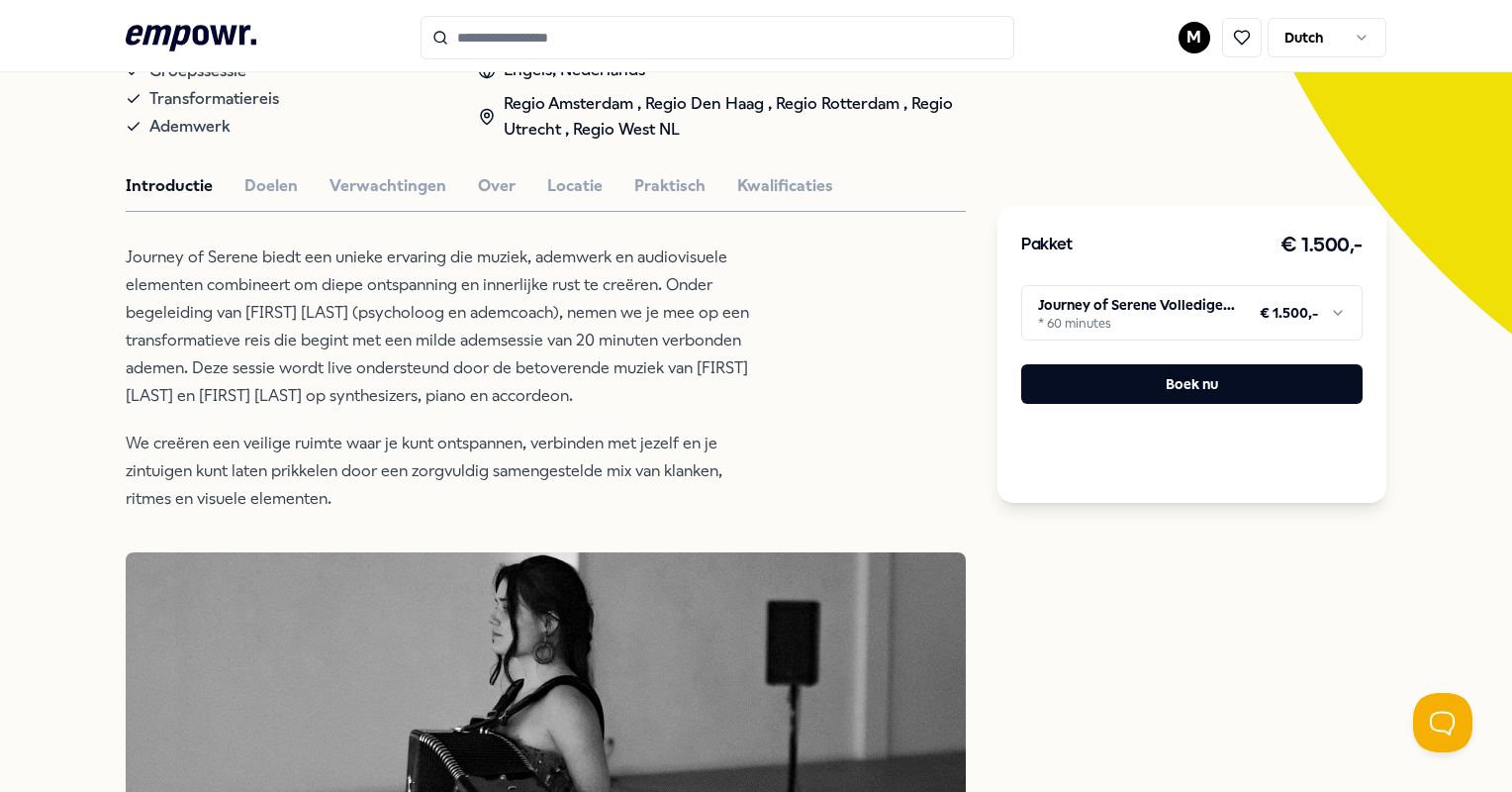 scroll, scrollTop: 375, scrollLeft: 0, axis: vertical 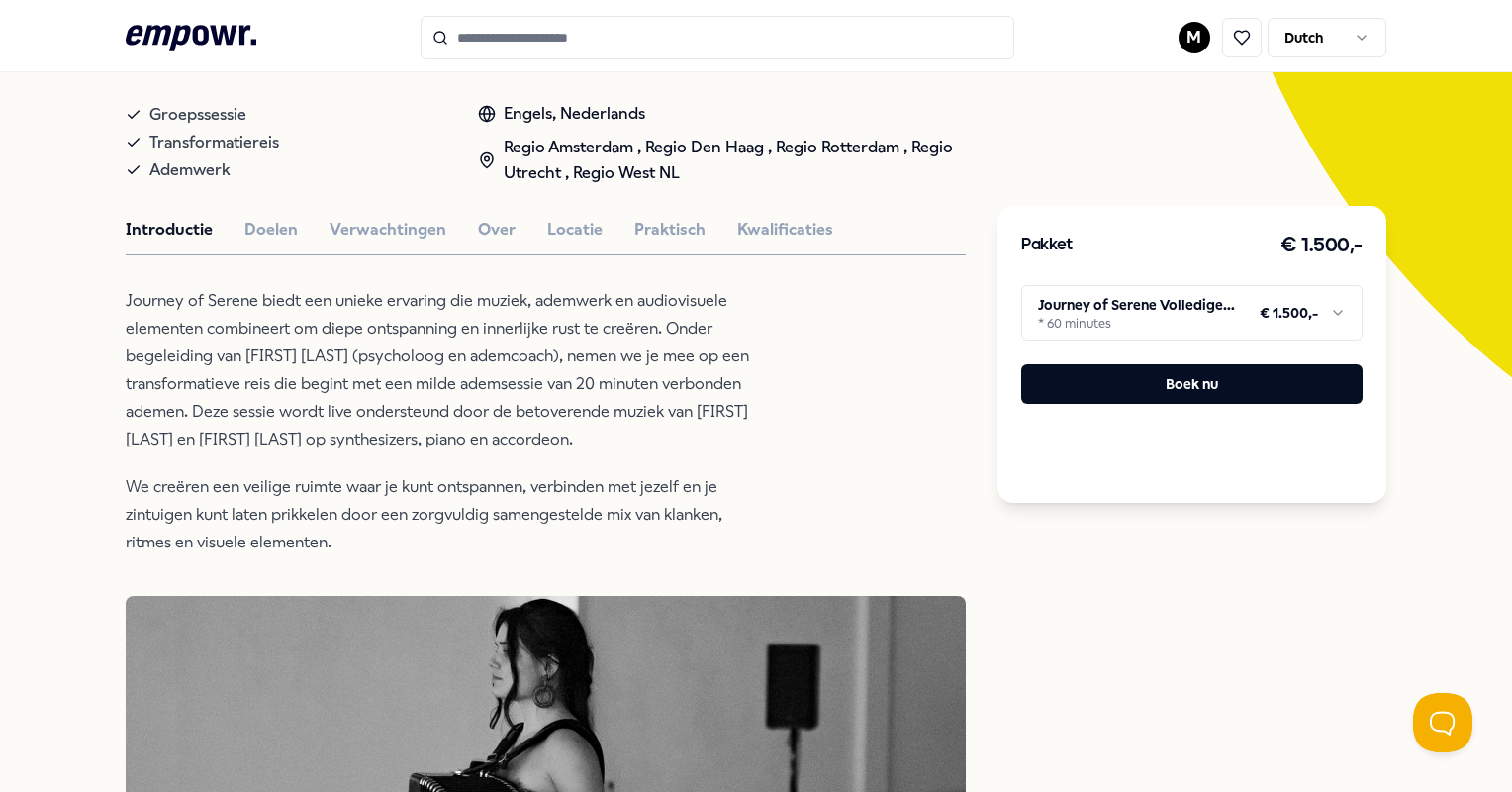 click on "Journey of Serene Mindfulness & Meditatie [FIRST] [LAST] Ervaar ademwerk dat stress vermindert, ontspanning verdiept en zorgt voor meer balans, creativiteit en verbinding. Groepssessie Transformatiereis Ademwerk Engels, Nederlands Regio [REGION], Regio [REGION], Regio [REGION], Regio [REGION], Regio [REGION] NL Introductie Doelen Verwachtingen Over Locatie Praktisch Kwalificaties Journey of Serene biedt een unieke ervaring die muziek, ademwerk en audiovisuele elementen combineert om diepe ontspanning en innerlijke rust te creëren. Onder begeleiding van [FIRST] [LAST] (psycholoog en ademcoach), nemen we je mee op een transformatieve reis die begint met een milde ademsessie van 20 minuten verbonden ademen. Deze sessie wordt live ondersteund door de betoverende muziek van [FIRST] [LAST] en [FIRST] [LAST] op synthesizers, piano en accordeon. Aanbevolen Coaching Regio [REGION] NL + 4 Persoonlijke ontwikkeling Wakker coaching Engels, Nederlands Vanaf € 200,- Team & Organisatie Workshops & Trainingen Nederlands" at bounding box center (545, 822) 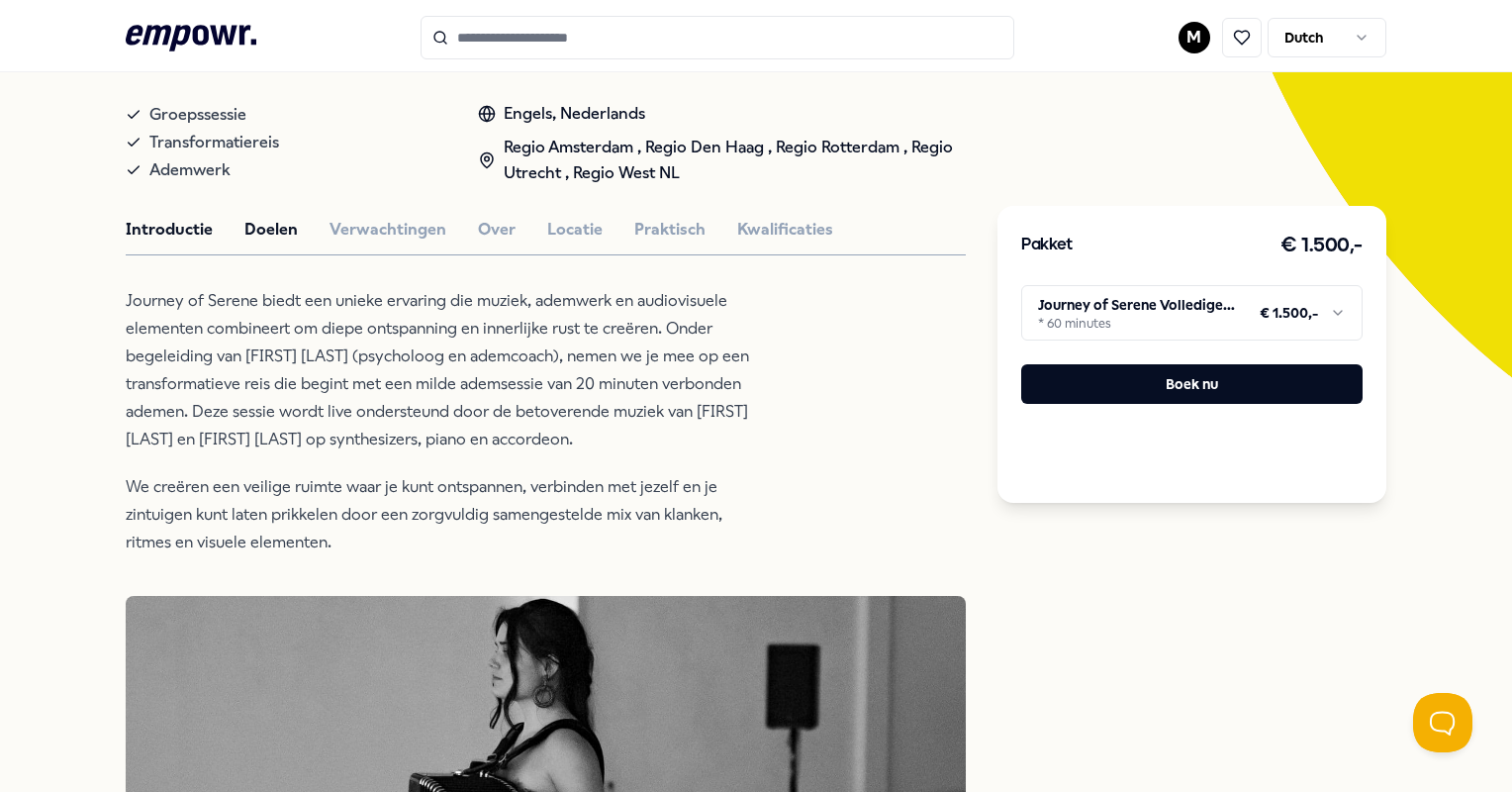 click on "Doelen" at bounding box center [271, 230] 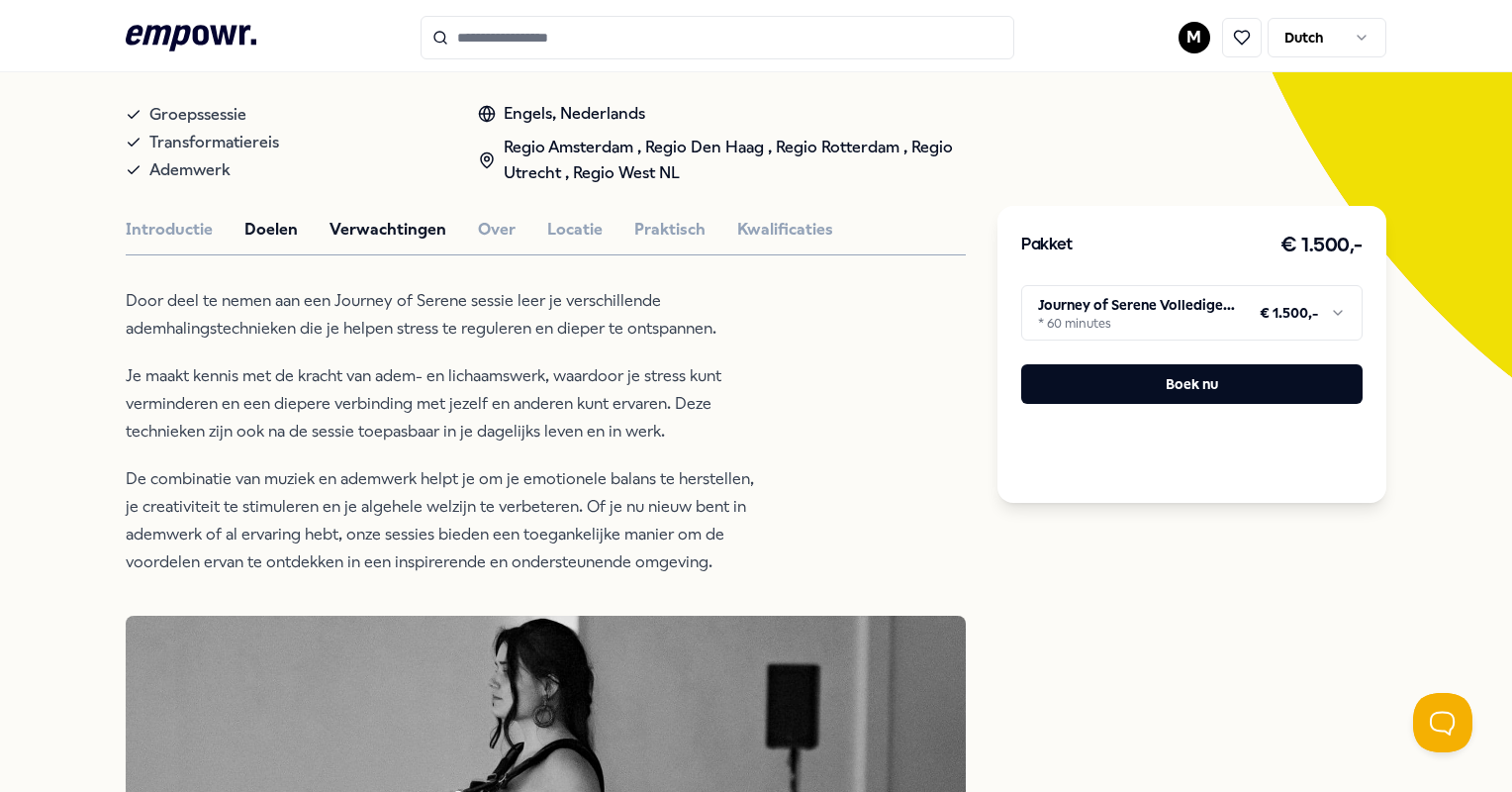 click on "Verwachtingen" at bounding box center (388, 230) 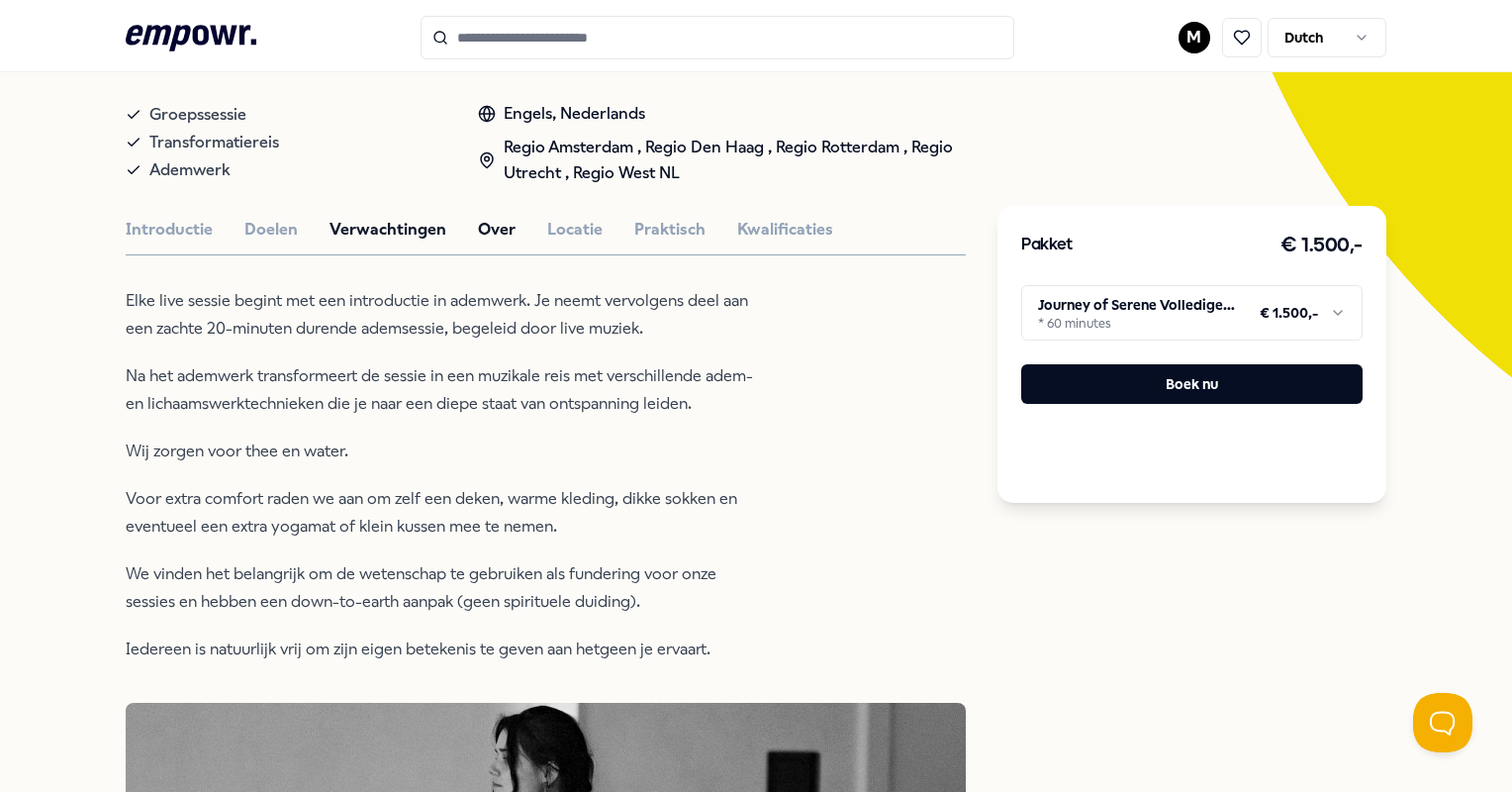 click on "Over" at bounding box center [497, 230] 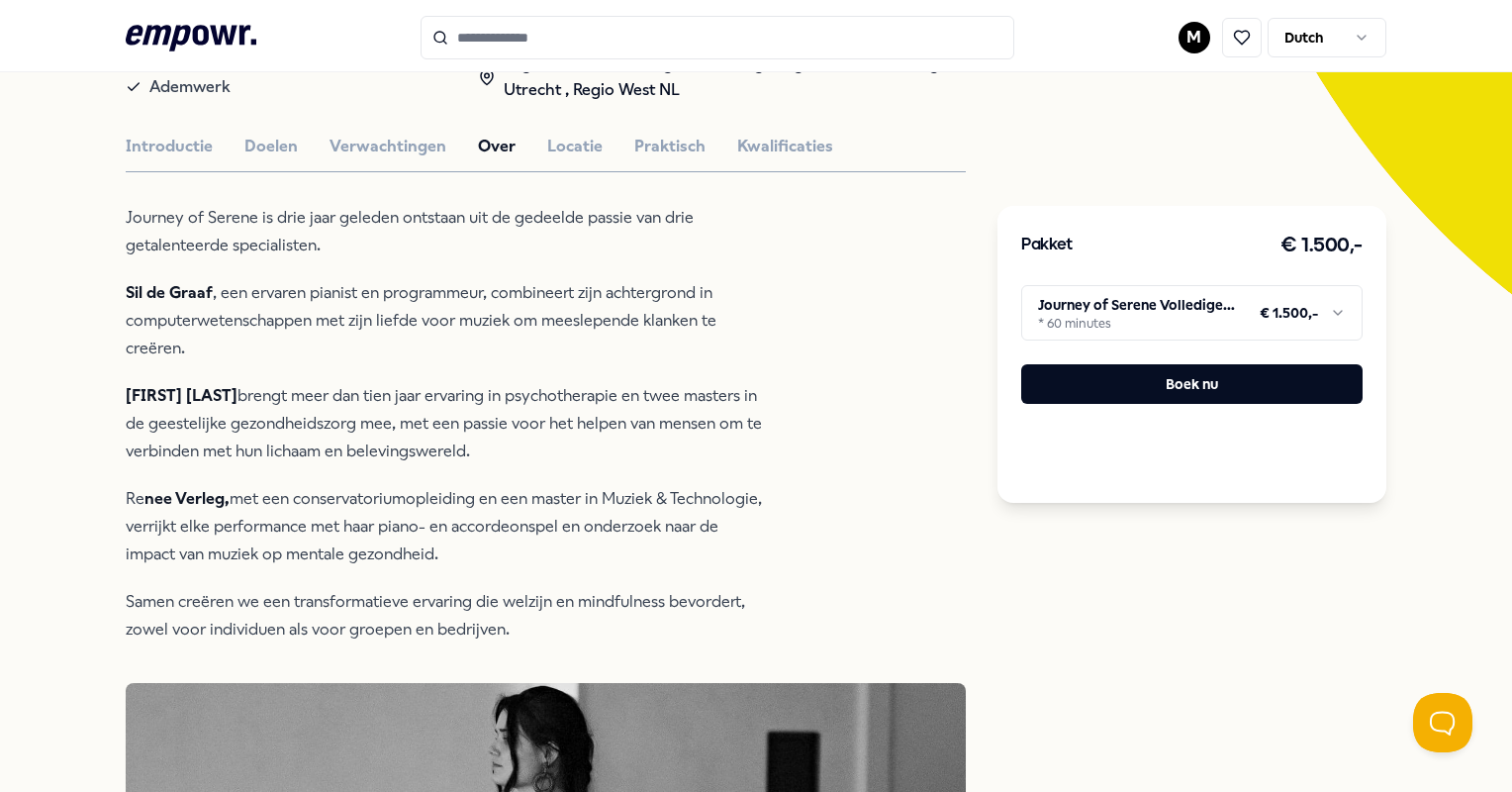 scroll, scrollTop: 459, scrollLeft: 0, axis: vertical 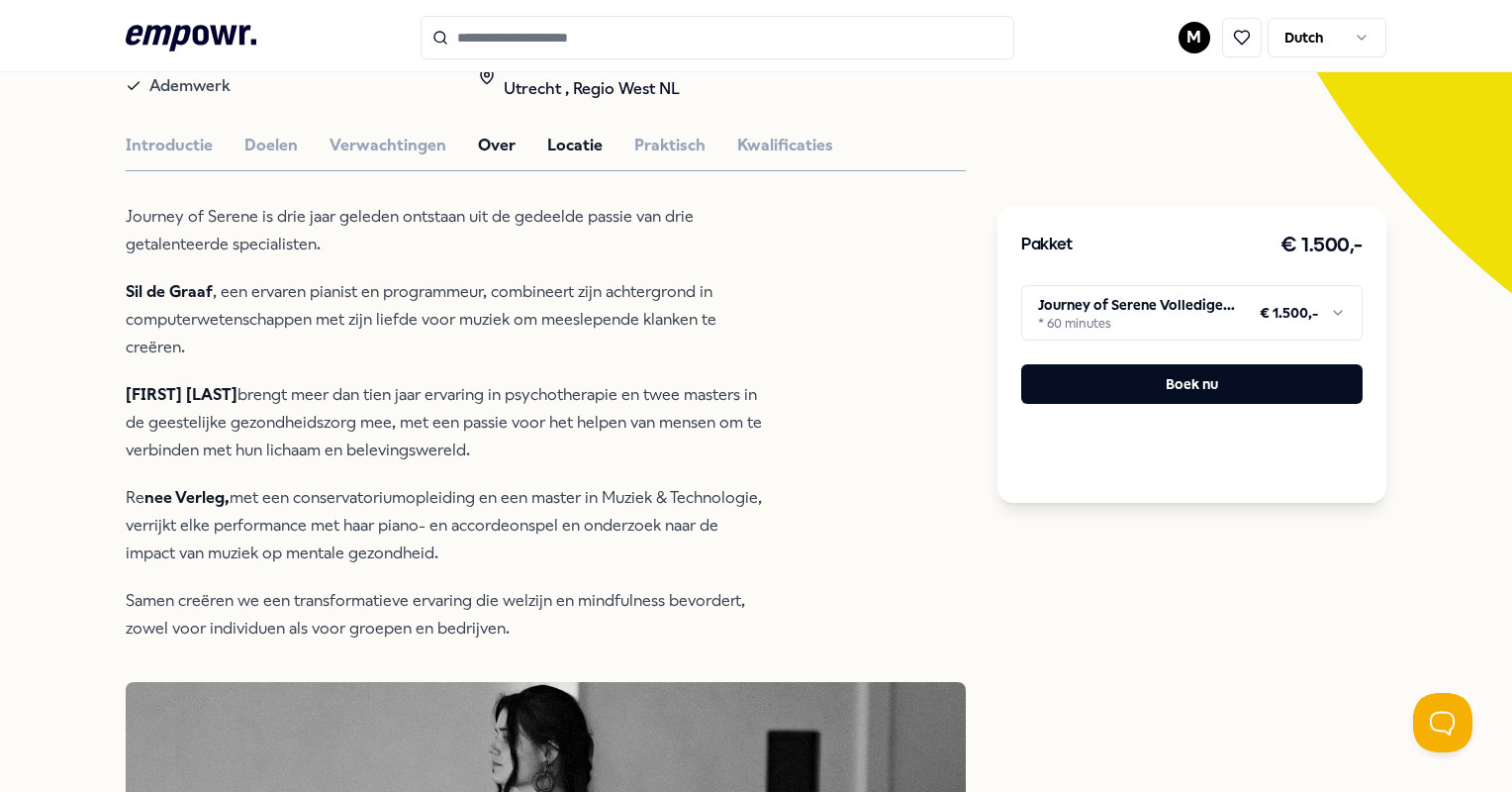 click on "Locatie" at bounding box center (575, 146) 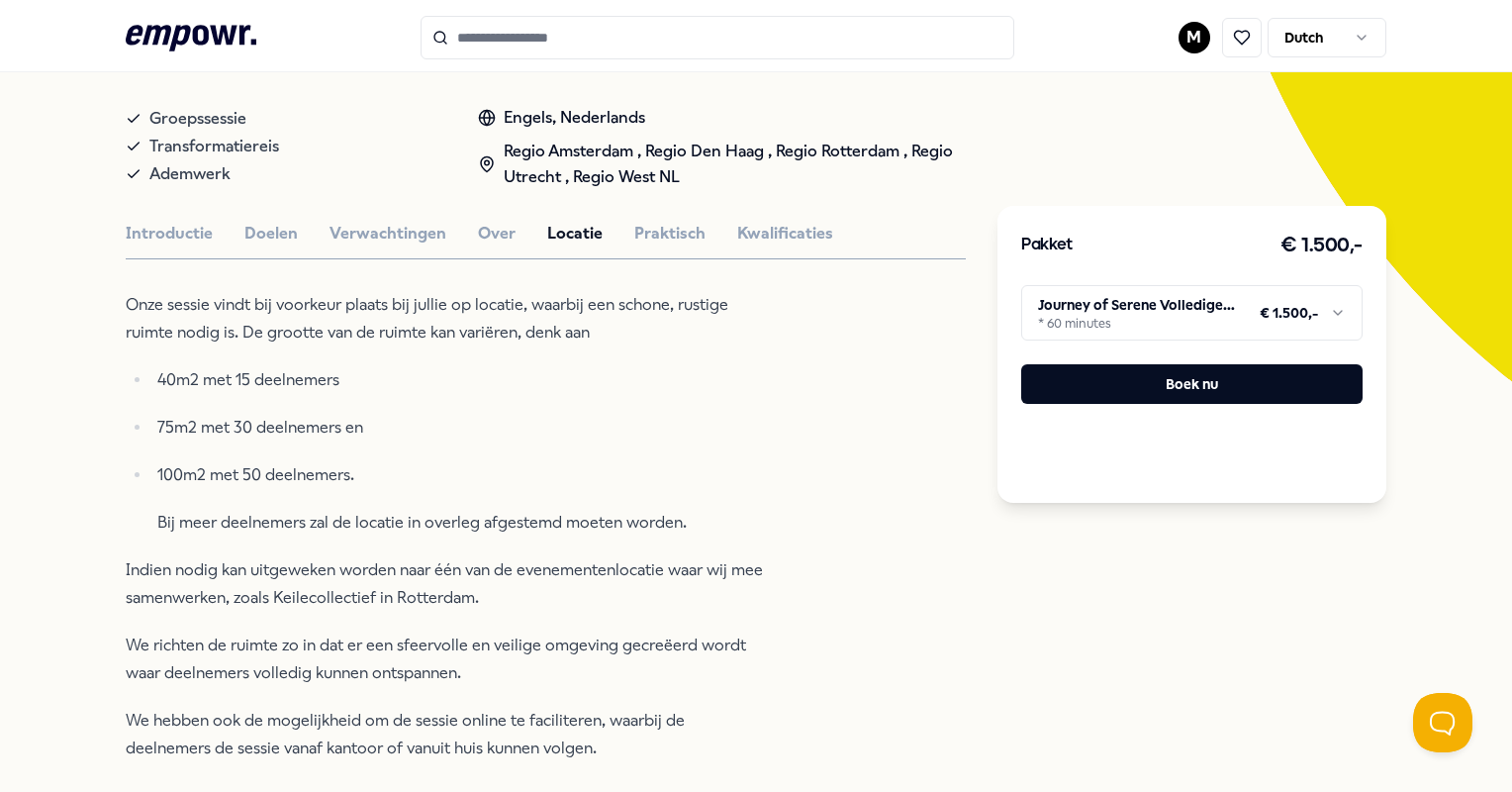 scroll, scrollTop: 482, scrollLeft: 0, axis: vertical 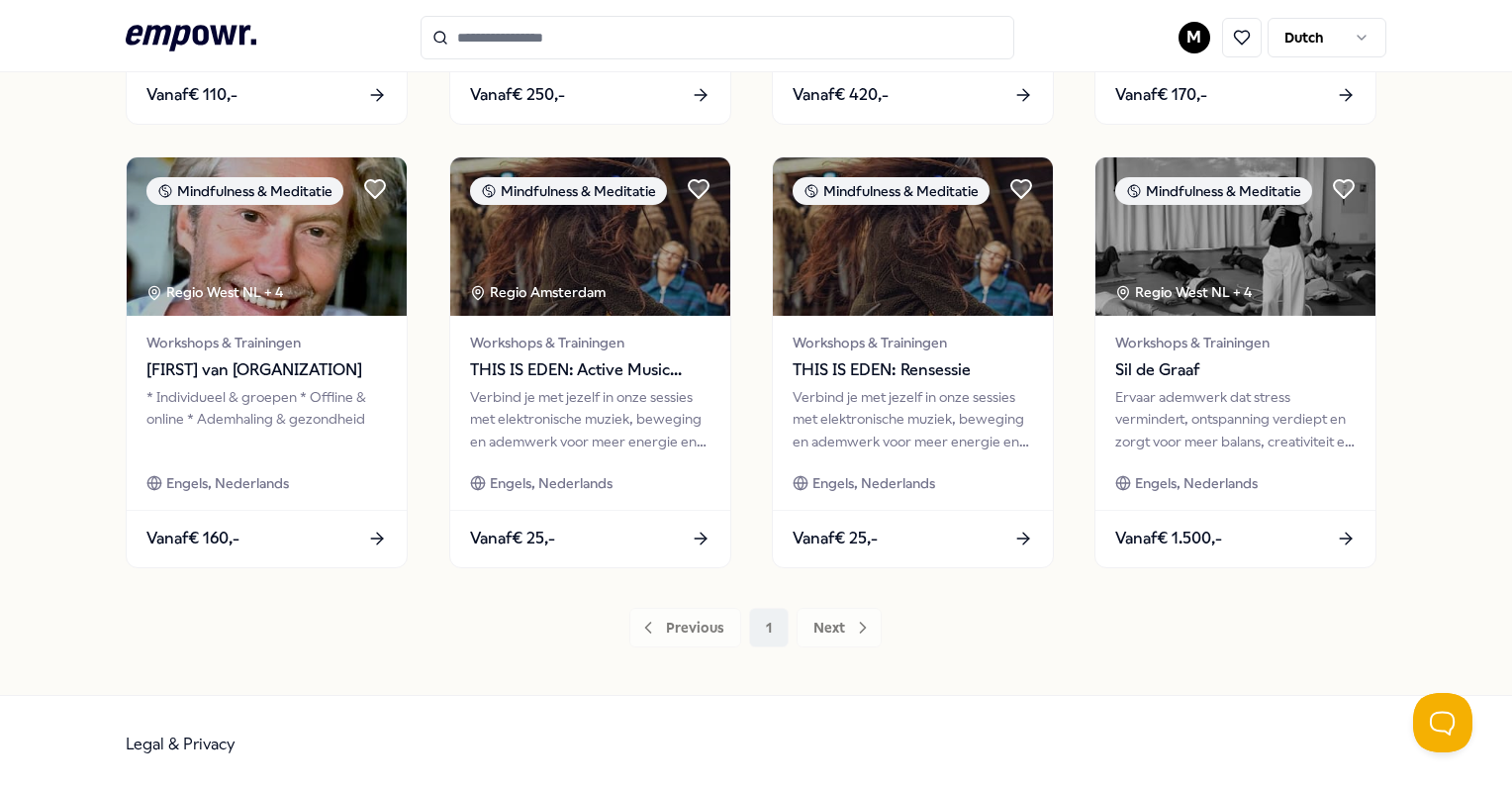 click on "Previous 1 Next" at bounding box center [755, 628] 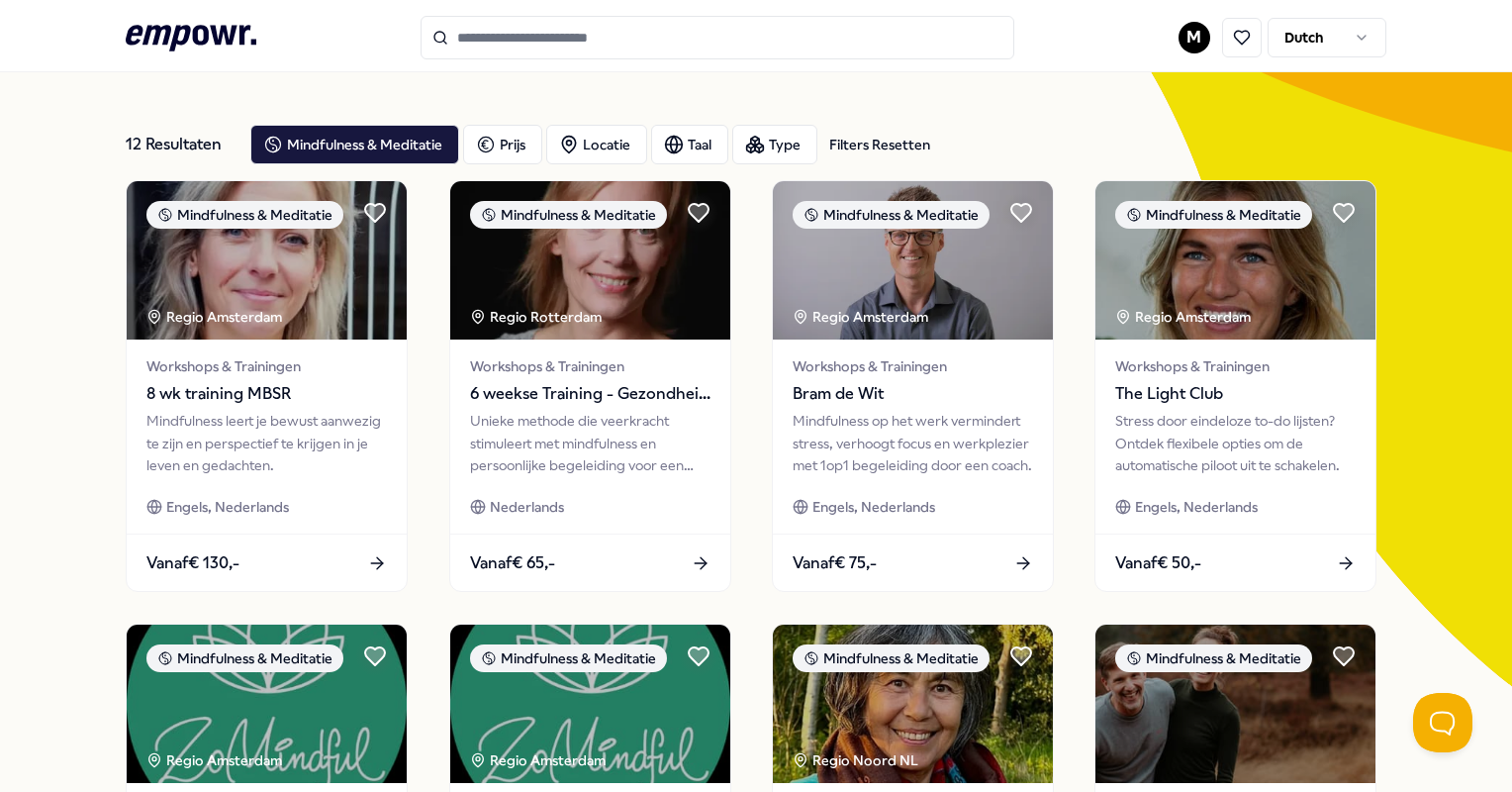 scroll, scrollTop: 0, scrollLeft: 0, axis: both 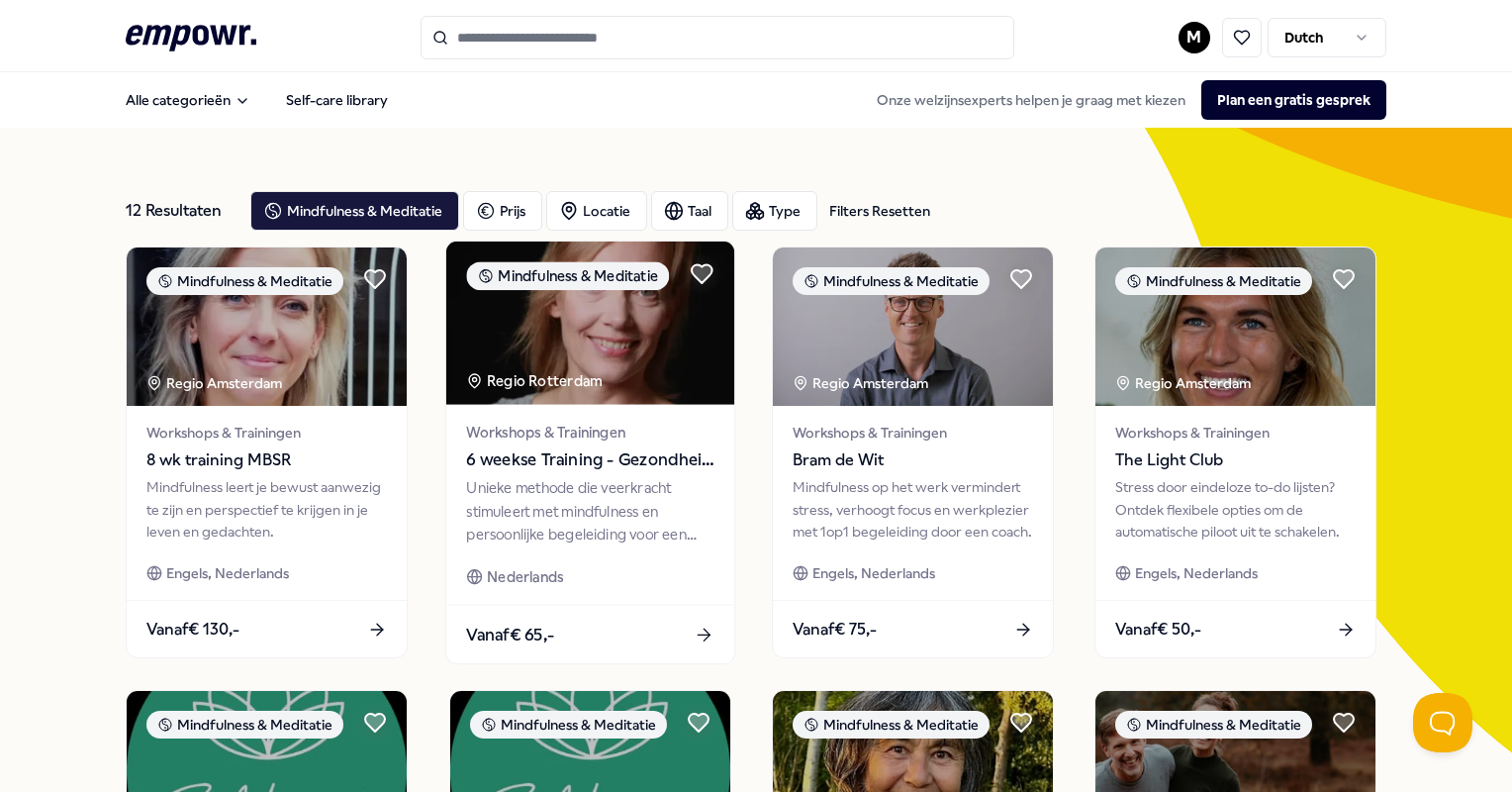 click on "6 weekse Training - Gezondheid als vriend methode" at bounding box center (590, 460) 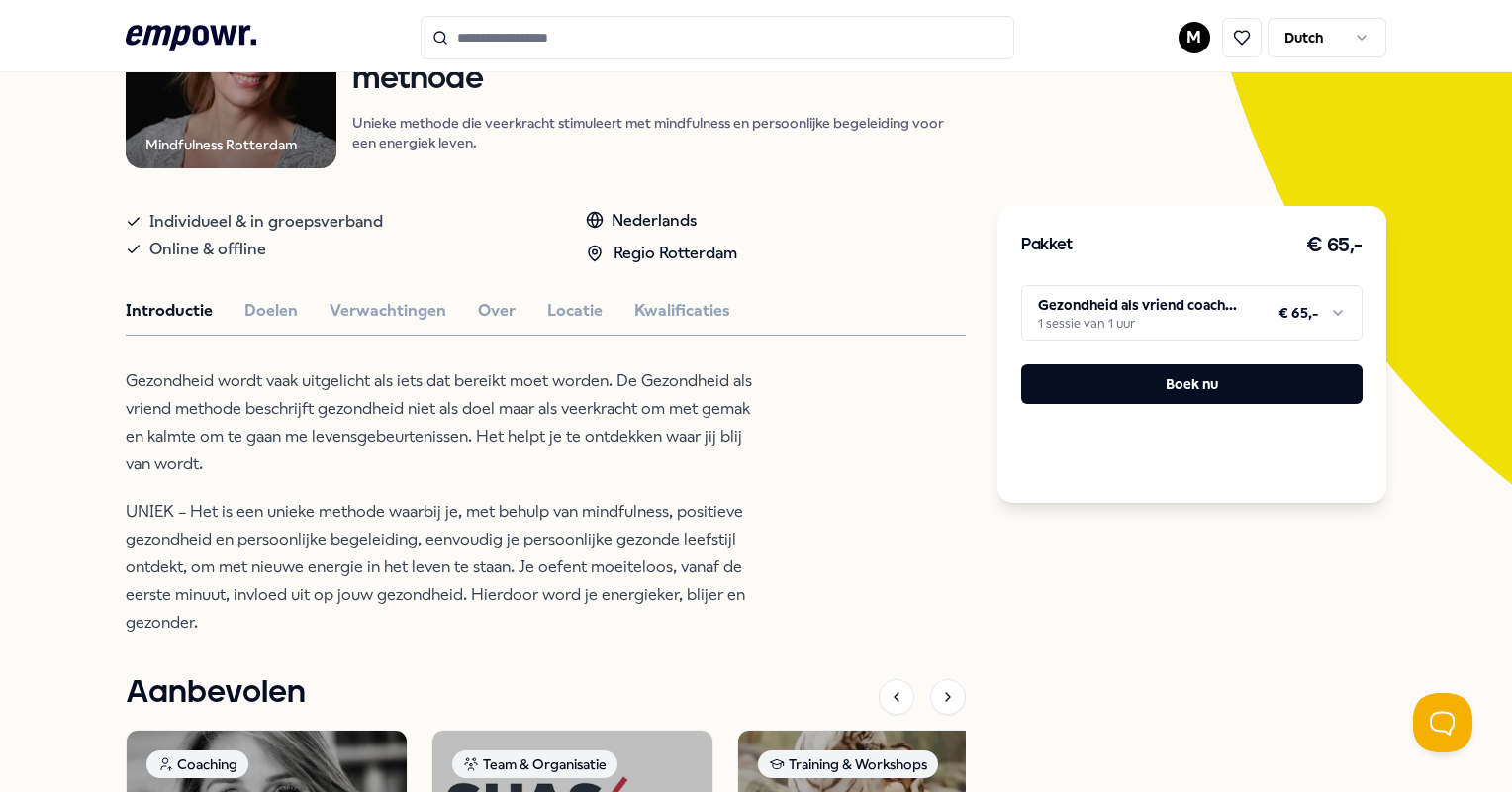 scroll, scrollTop: 269, scrollLeft: 0, axis: vertical 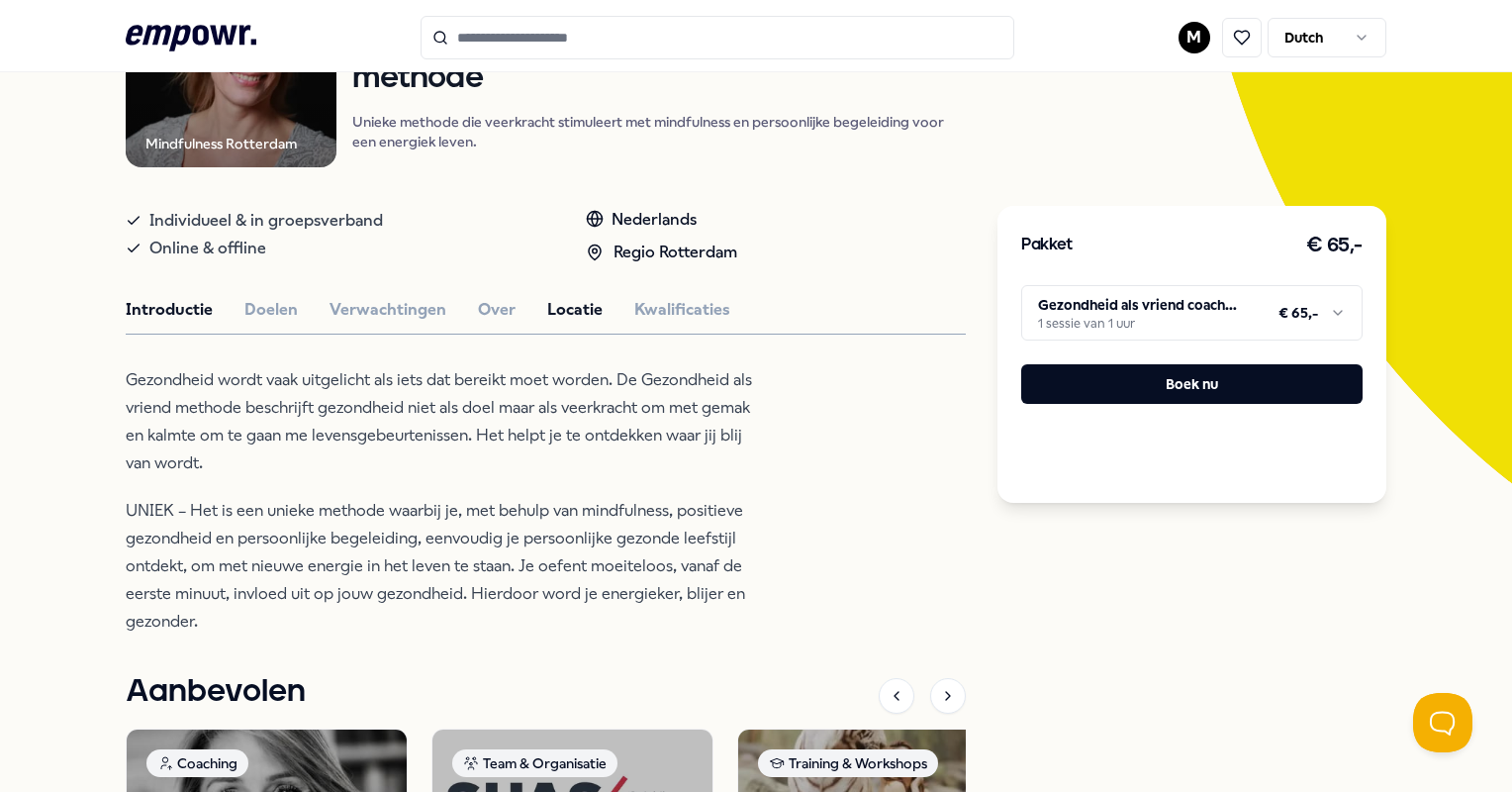 click on "Locatie" at bounding box center (575, 310) 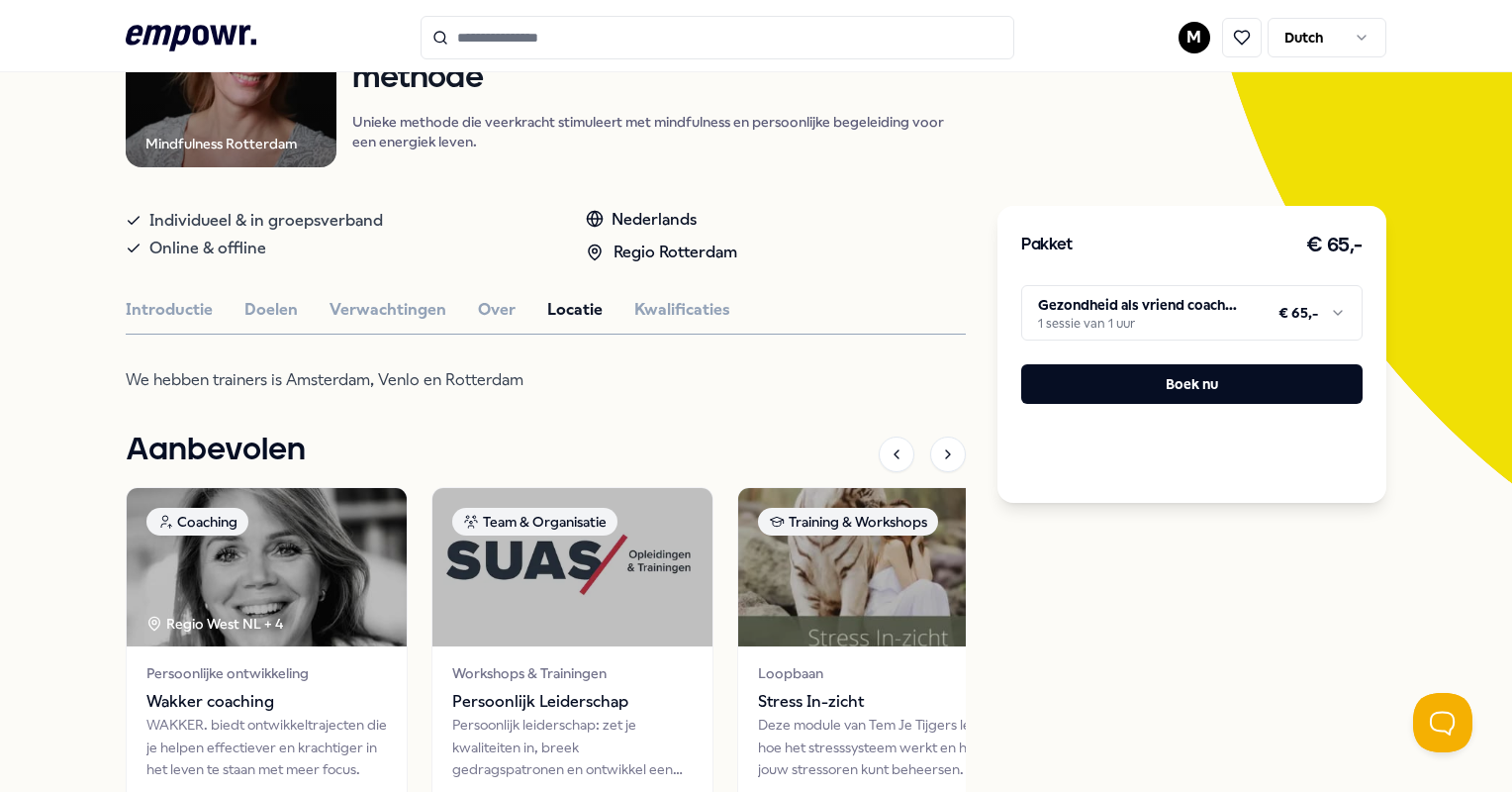 click on "Locatie" at bounding box center [575, 310] 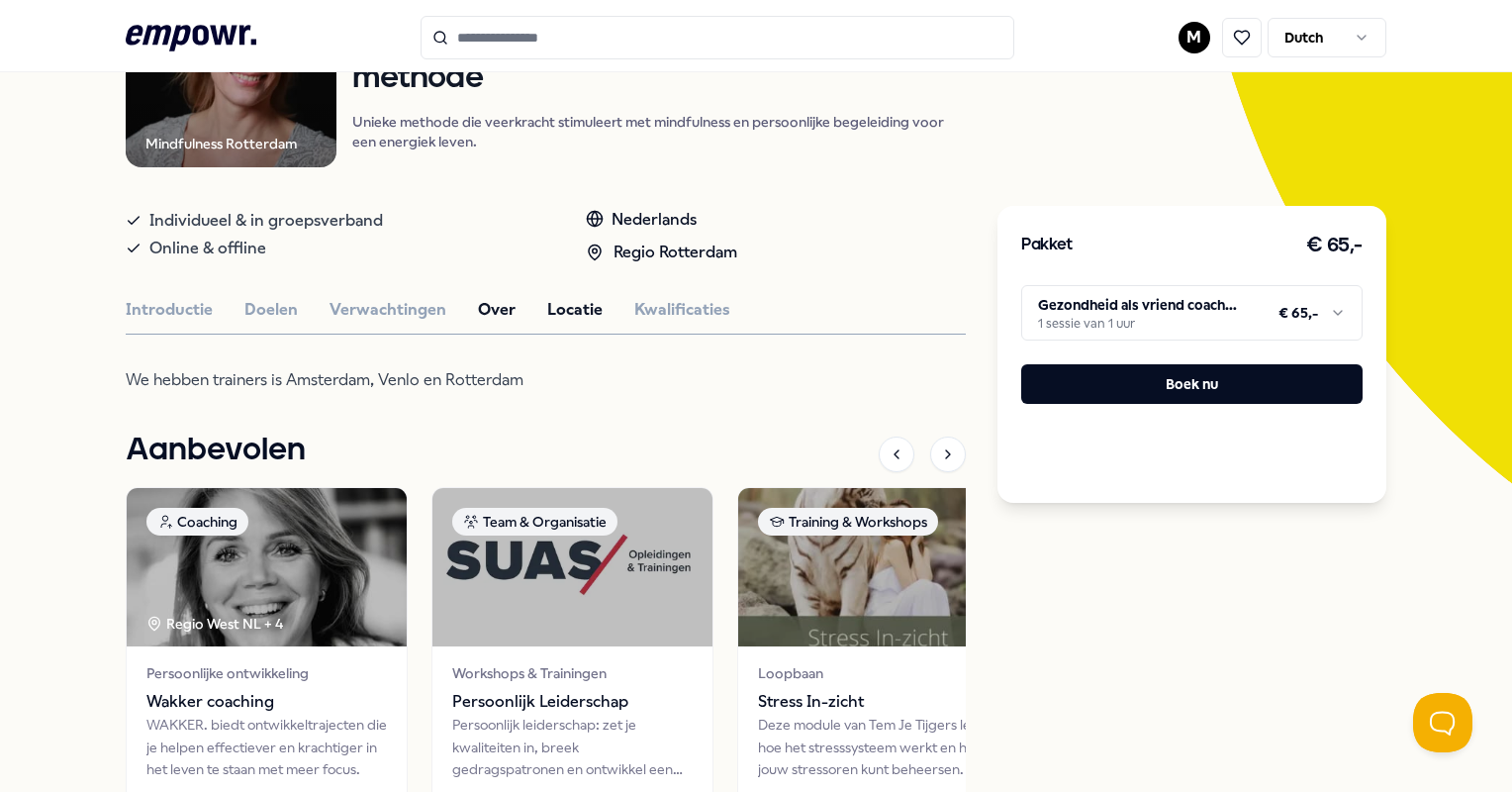 click on "Over" at bounding box center (497, 310) 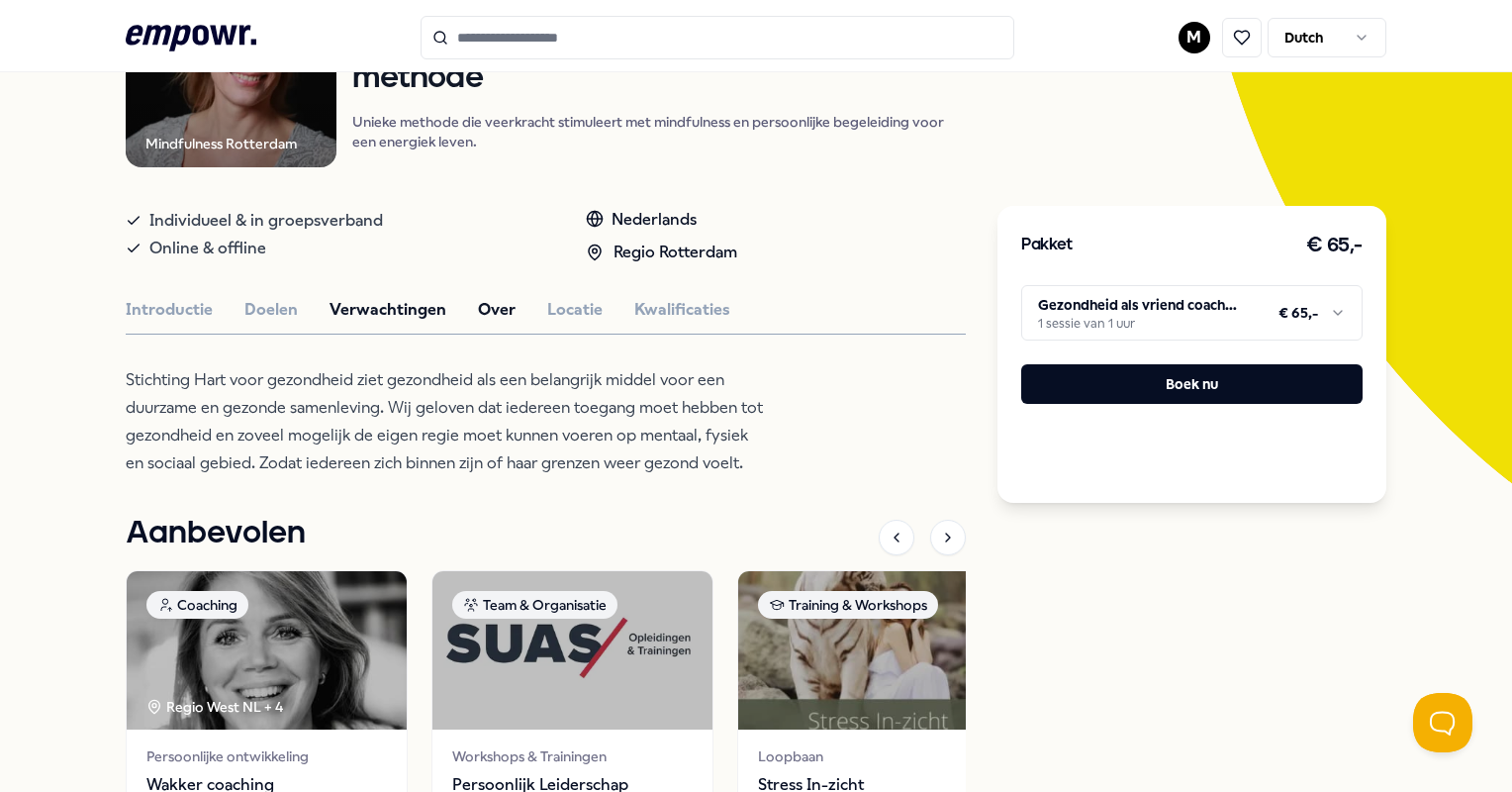 click on "Verwachtingen" at bounding box center (388, 310) 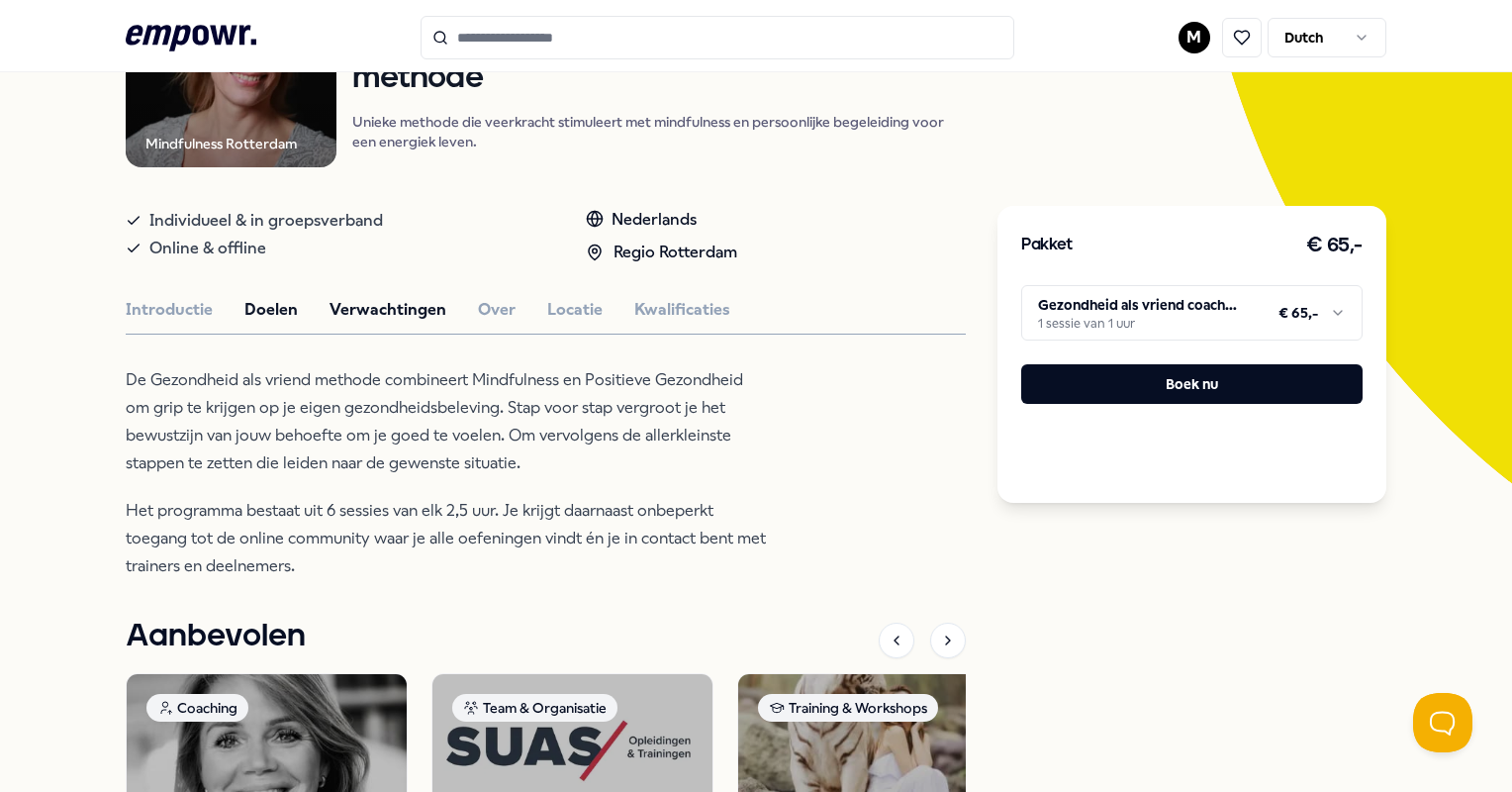 click on "Doelen" at bounding box center (271, 310) 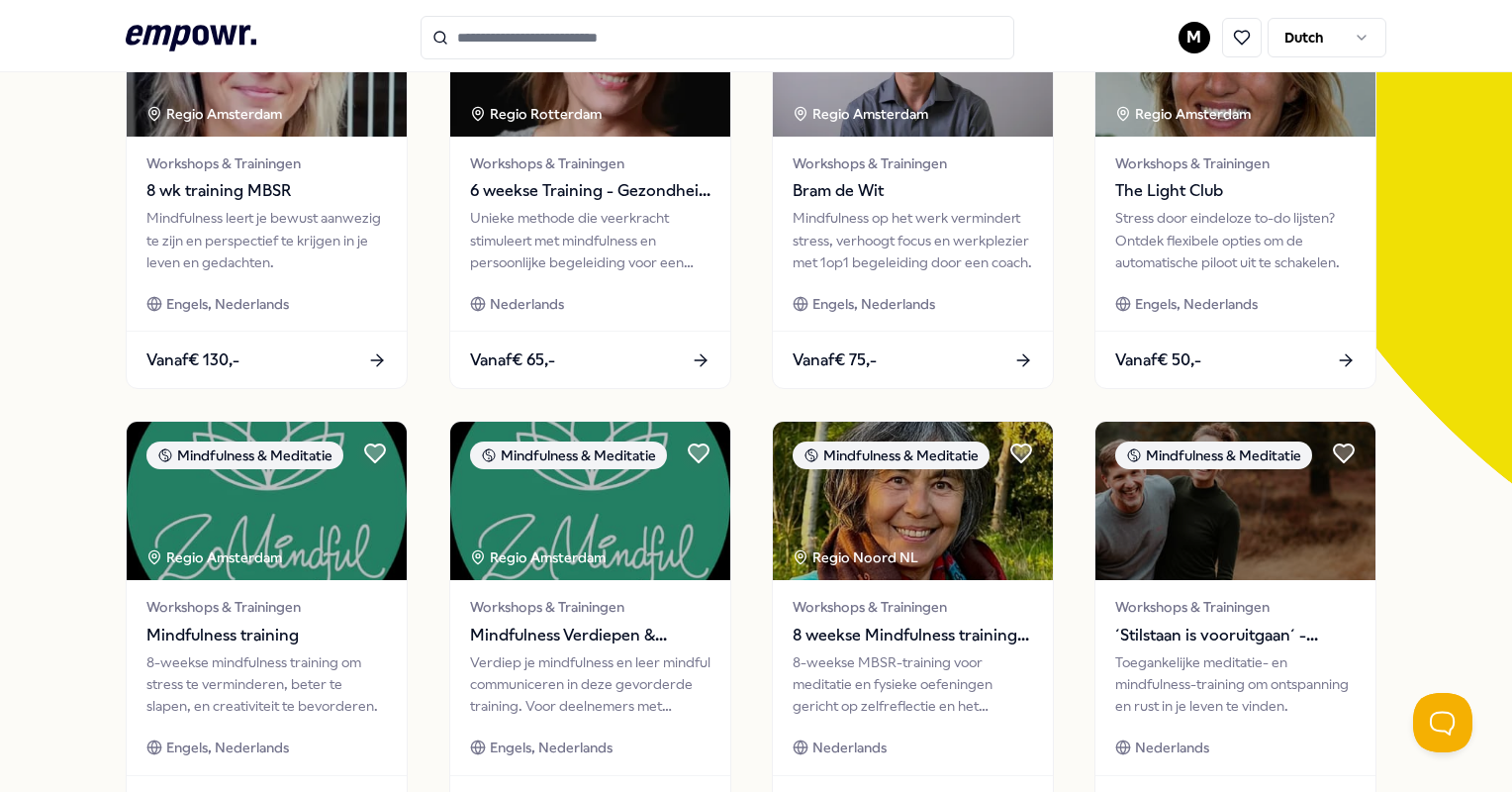 scroll, scrollTop: 0, scrollLeft: 0, axis: both 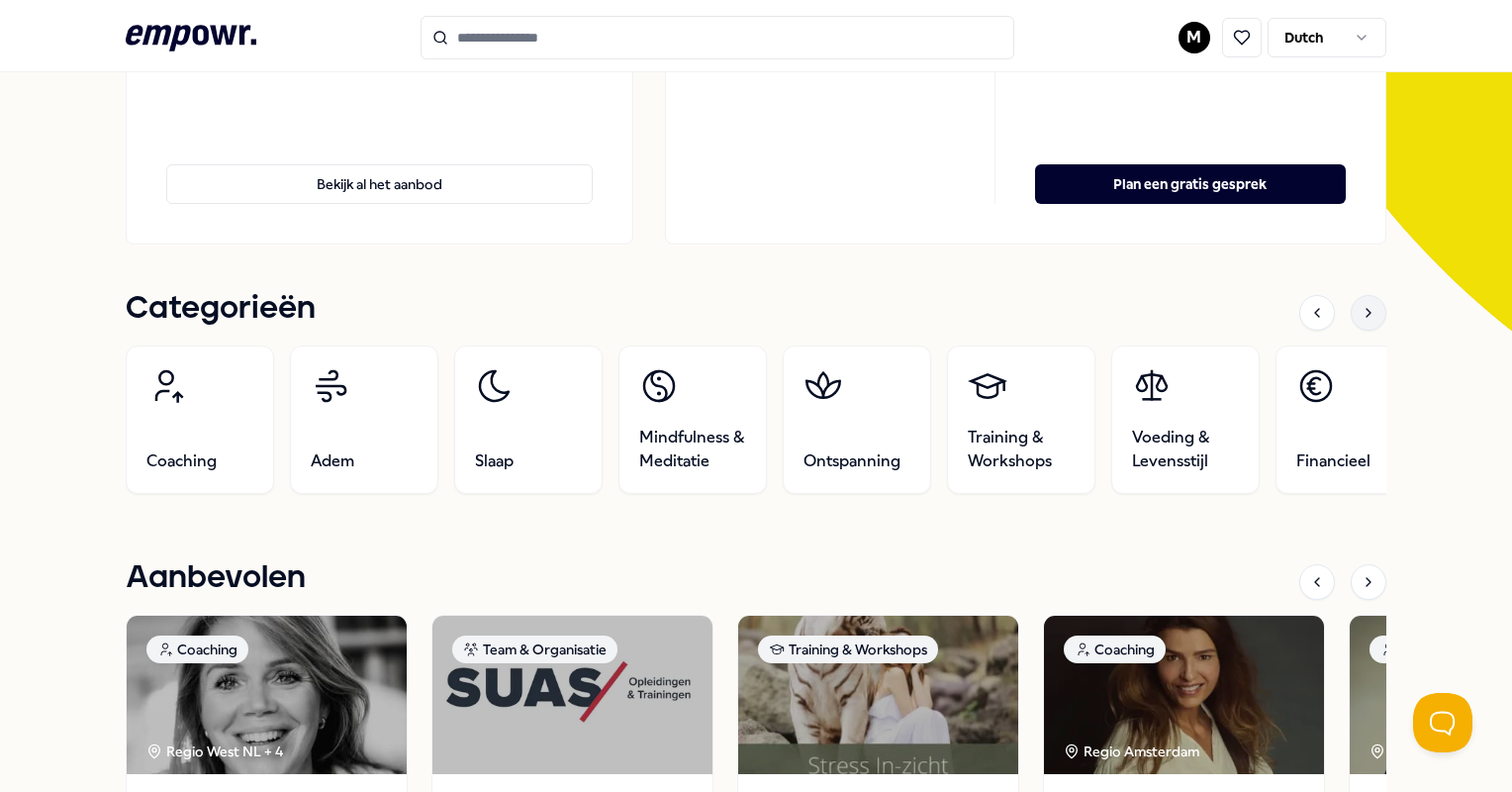 click 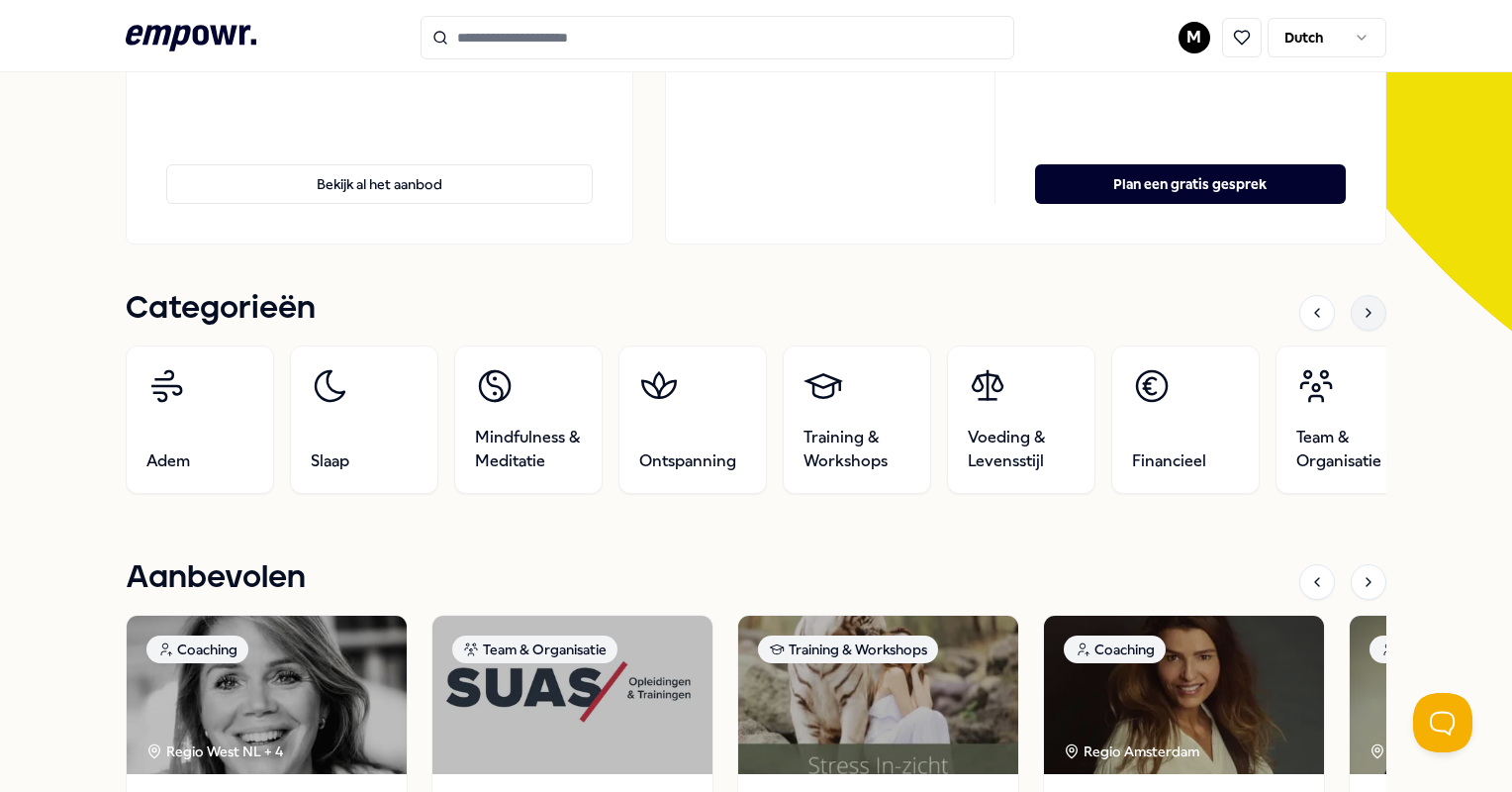 click 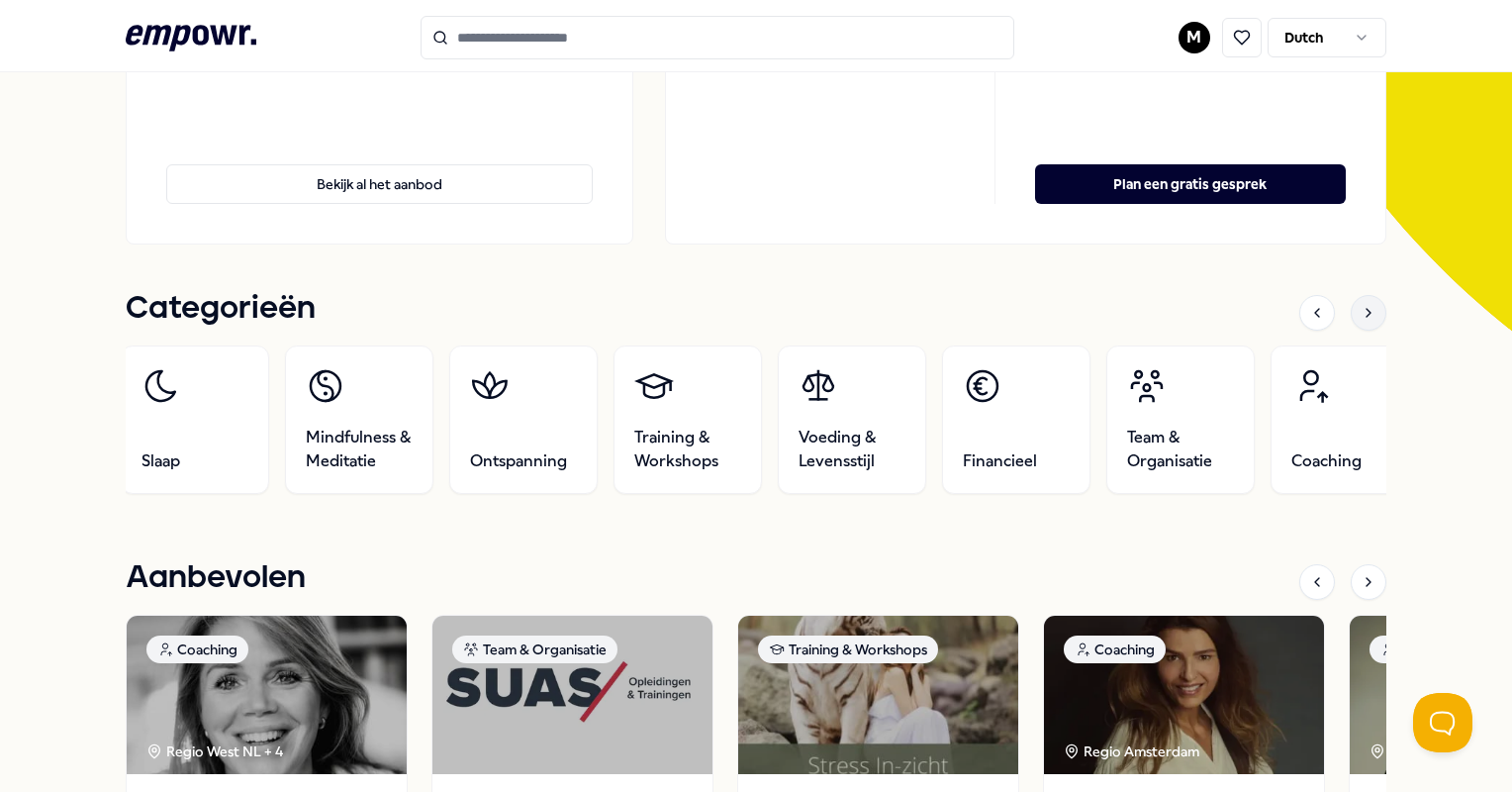 click 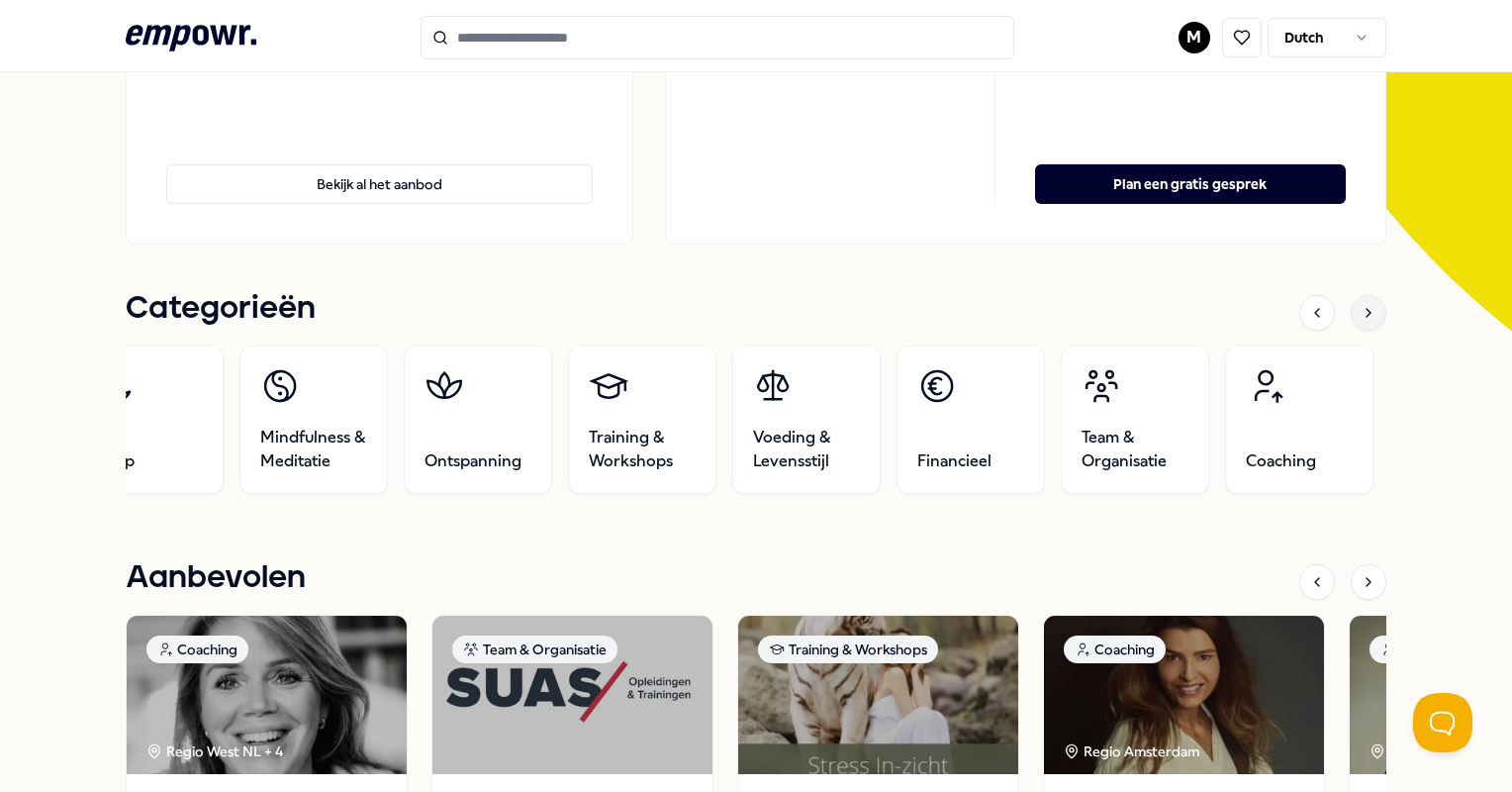 click 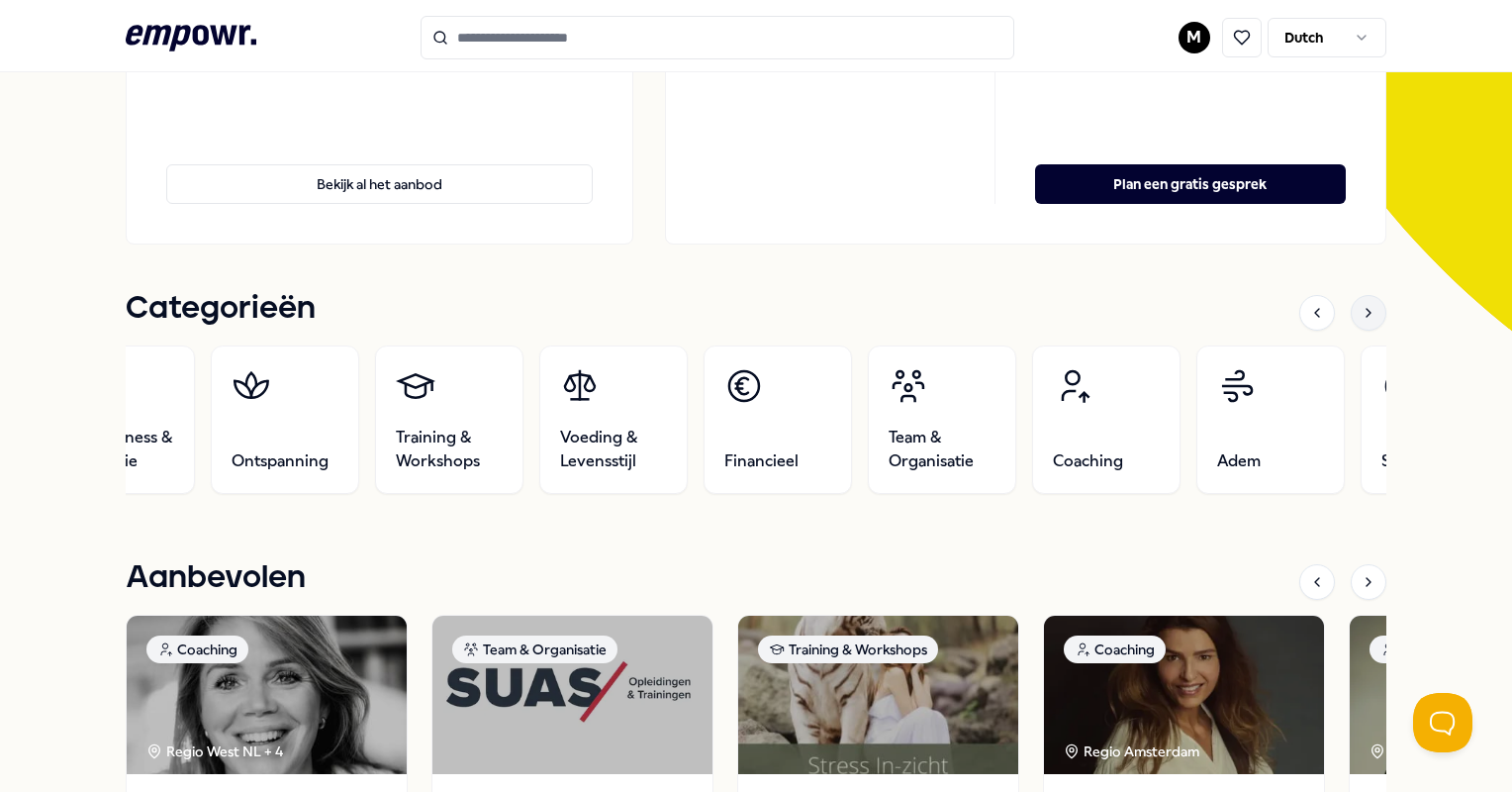 click 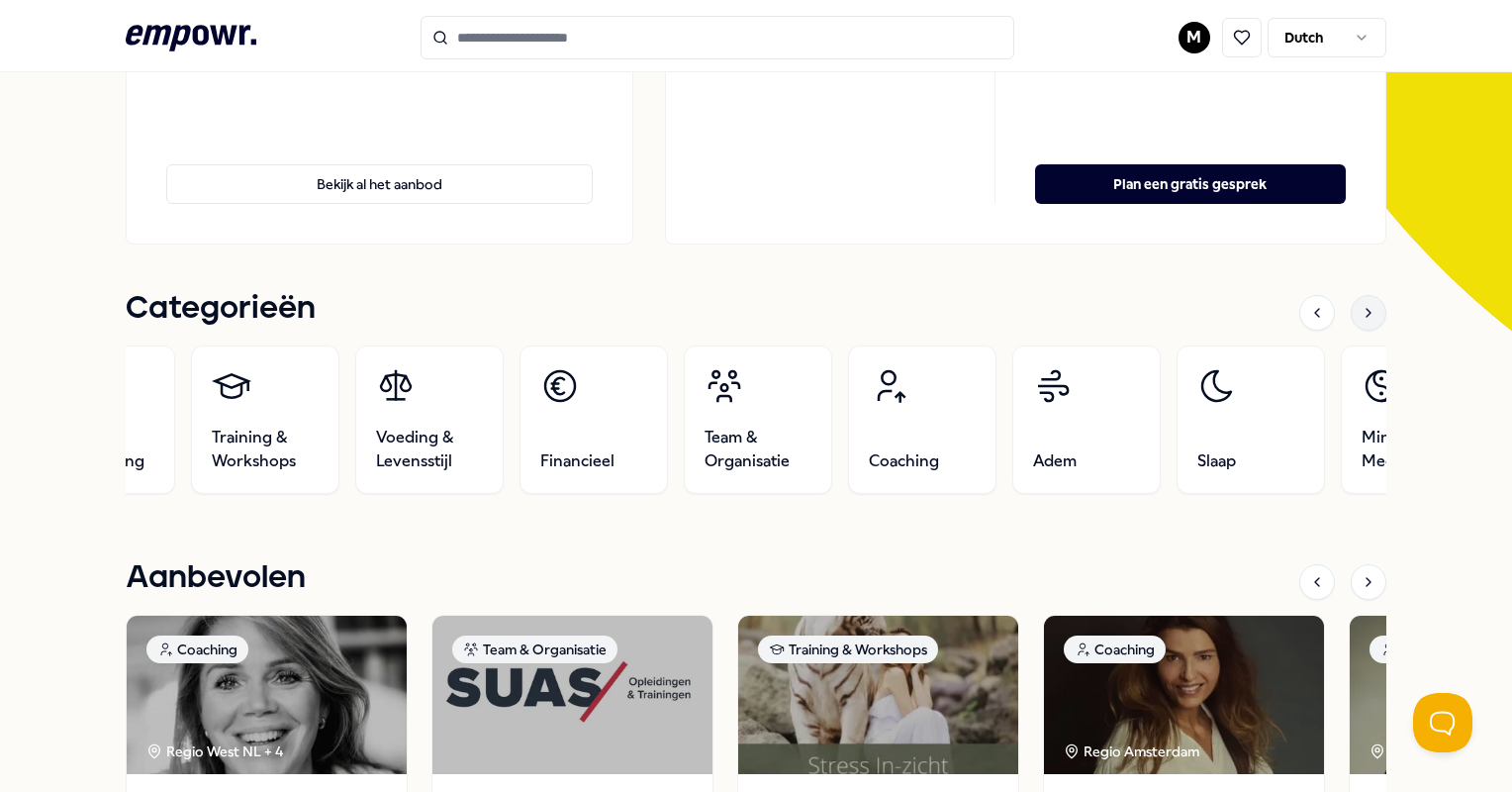 click 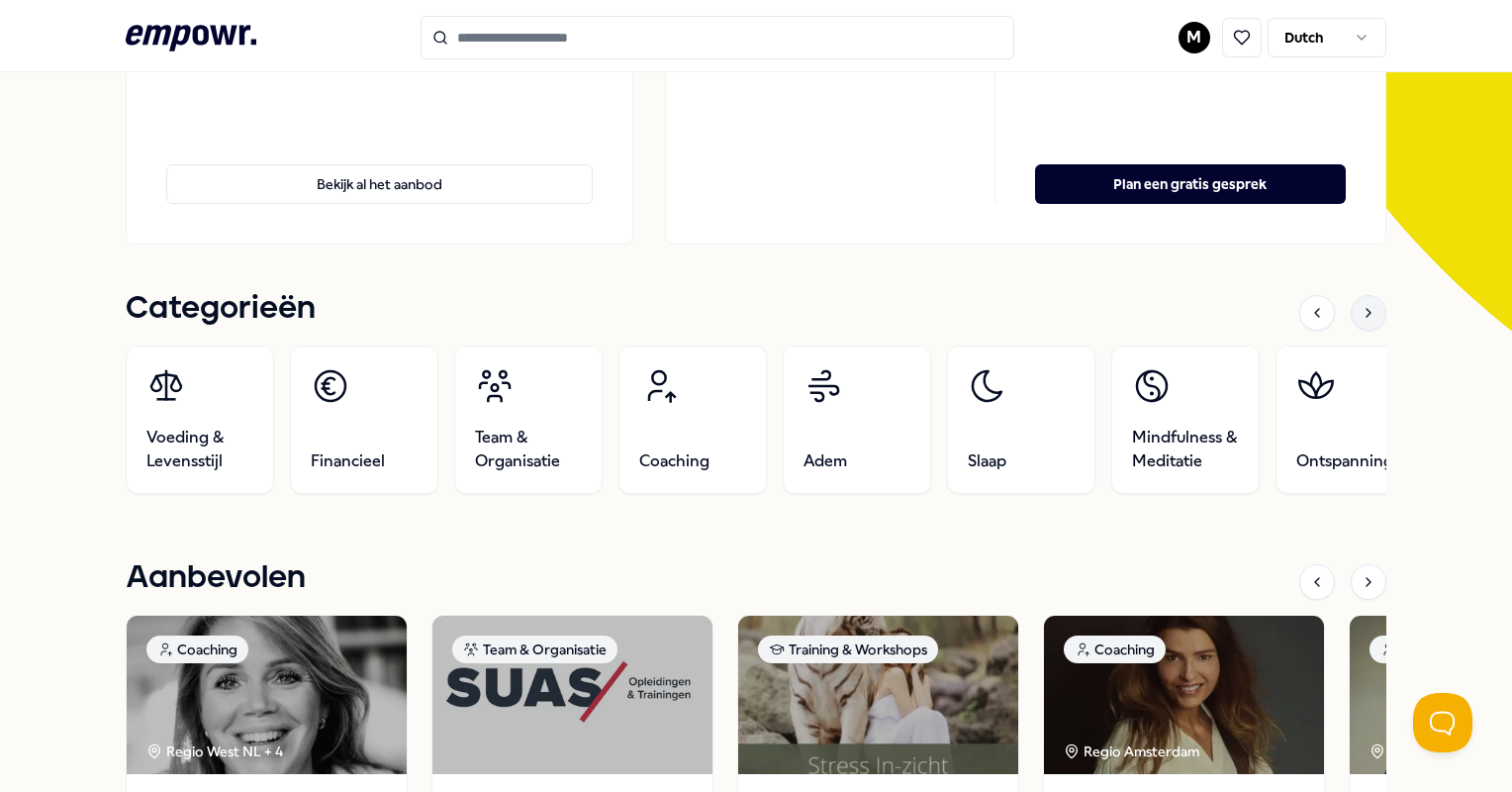 click 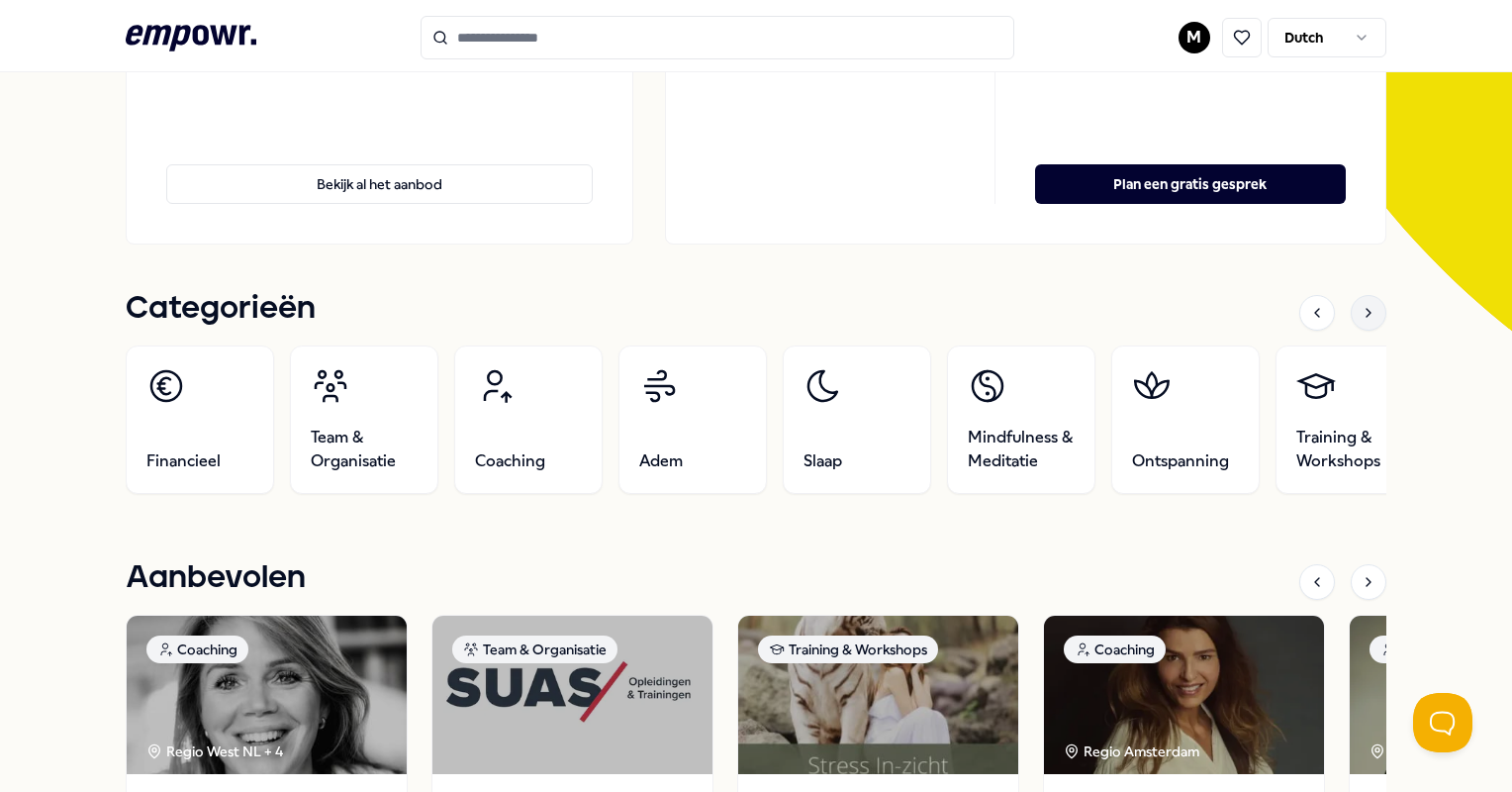 click 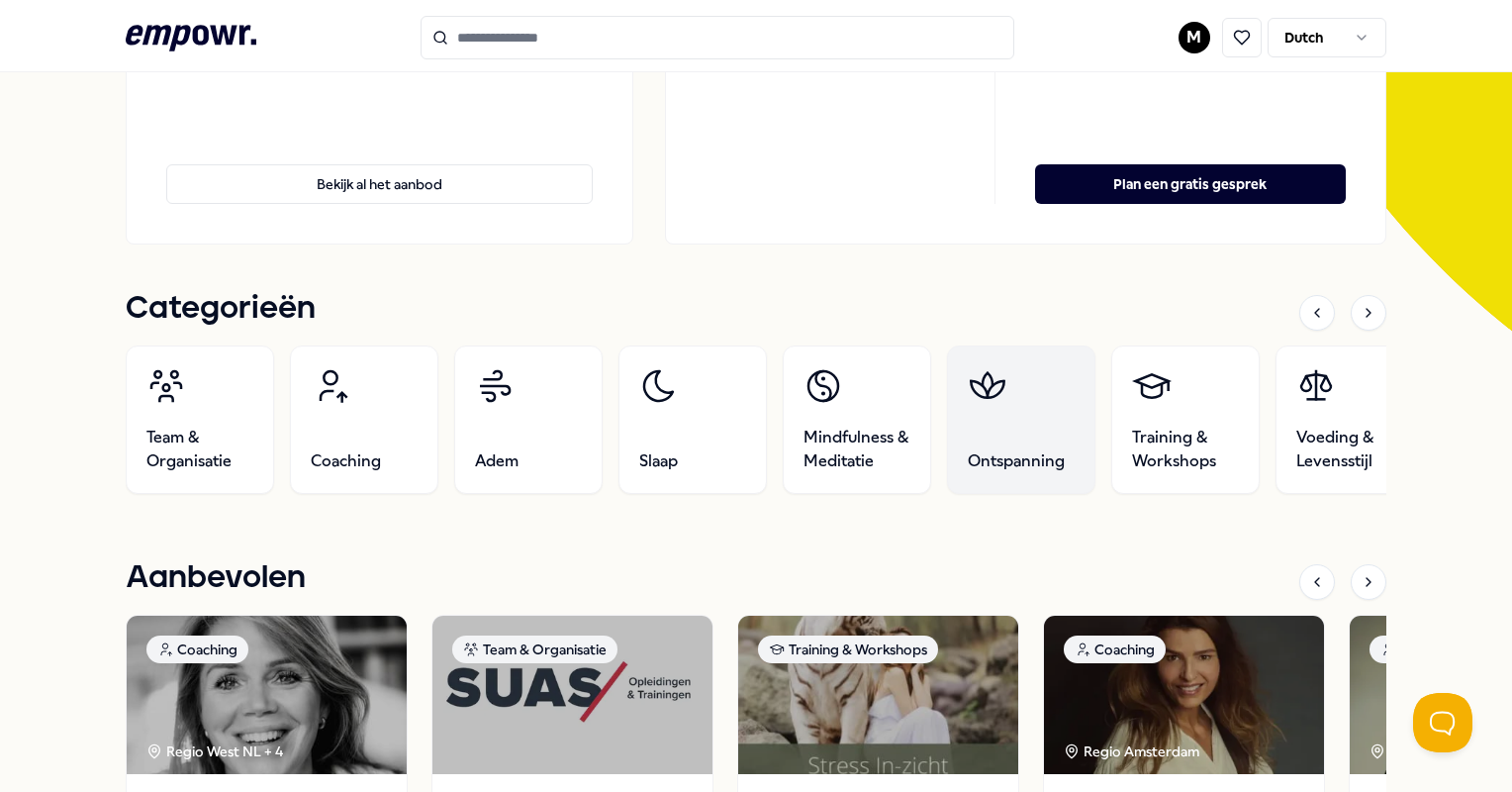 click on "Ontspanning" at bounding box center (1021, 420) 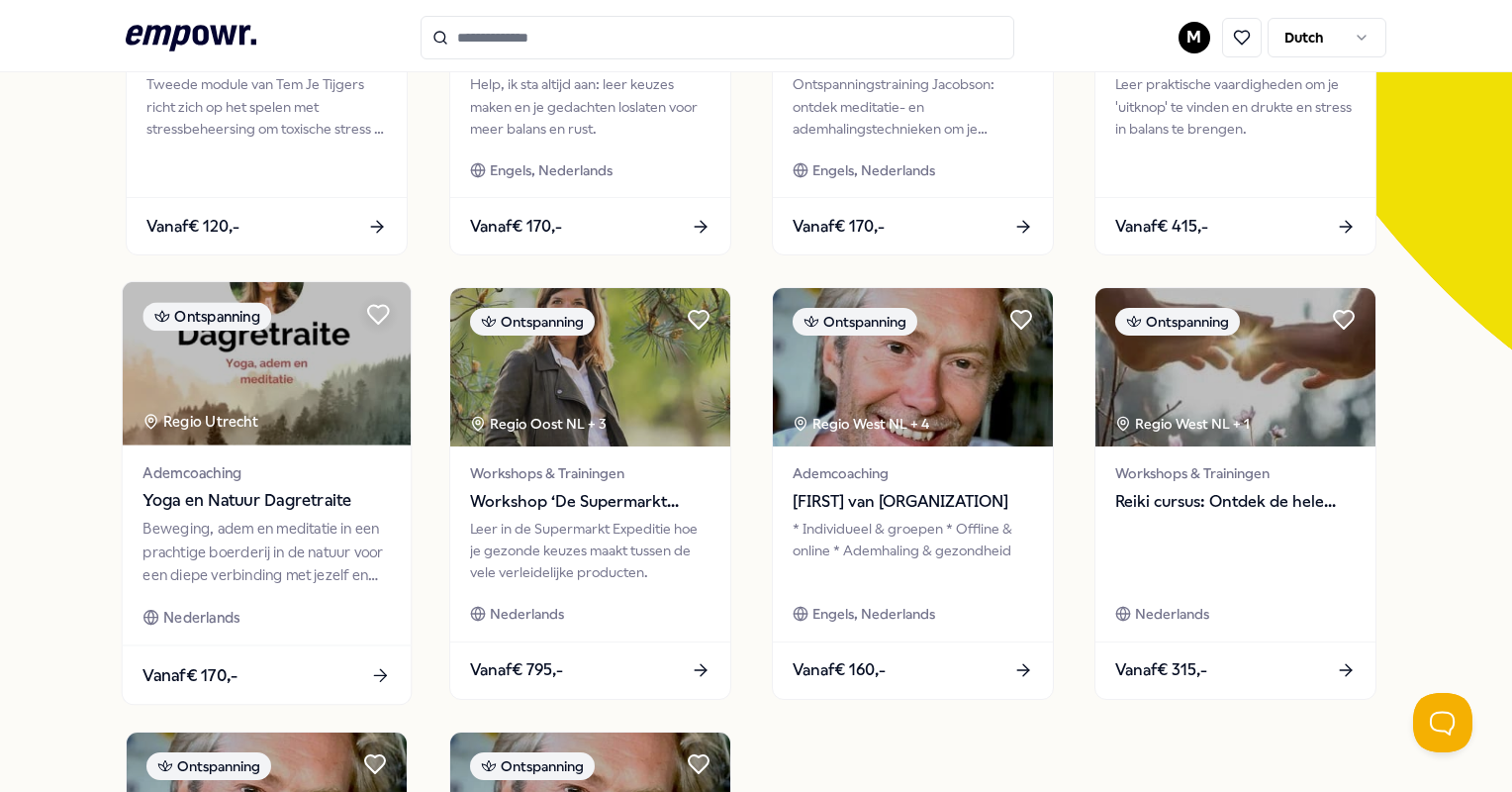 scroll, scrollTop: 558, scrollLeft: 0, axis: vertical 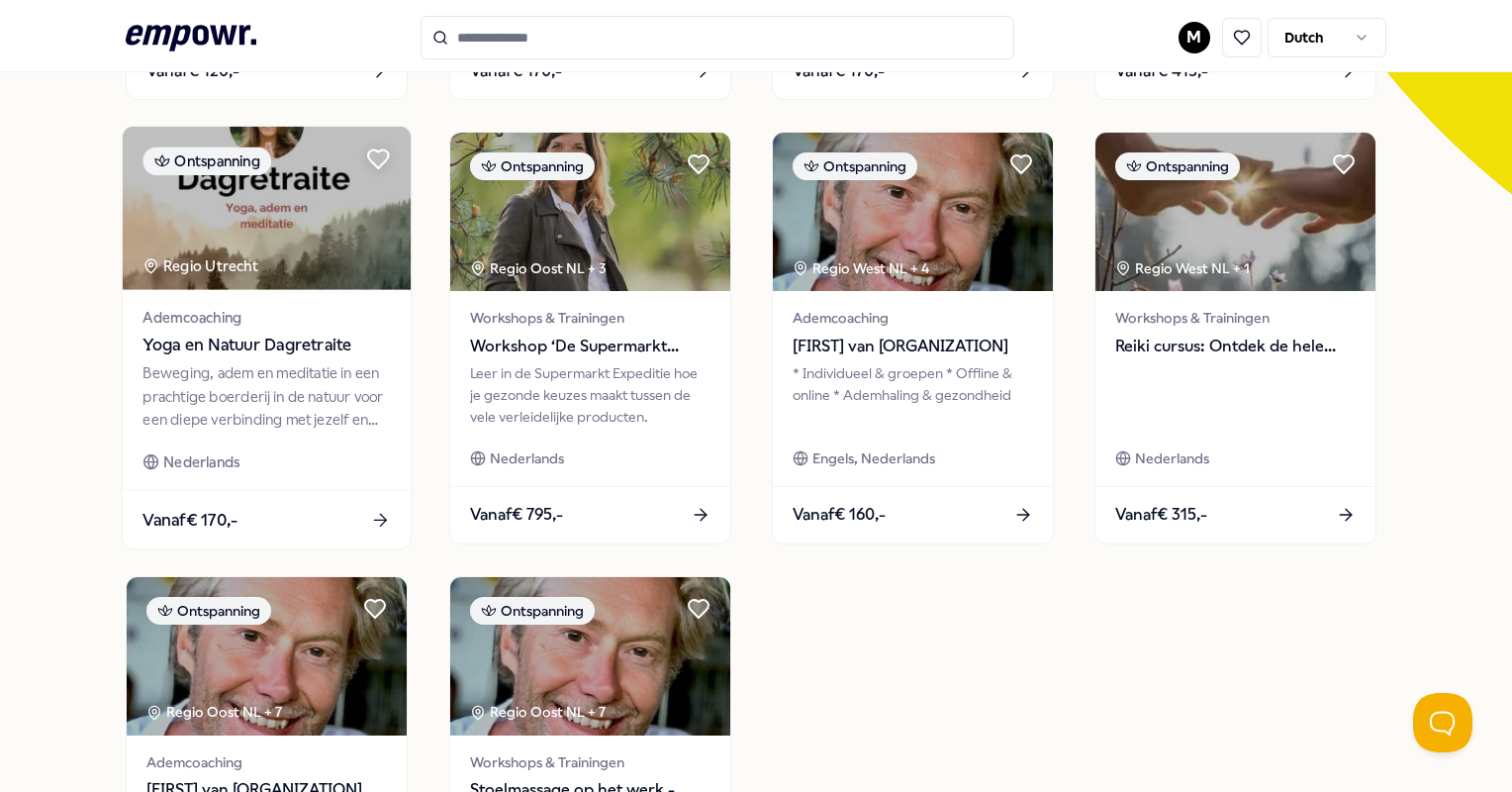 click on "Beweging, adem en meditatie in een prachtige boerderij in de natuur voor een
diepe verbinding met jezelf en het leven om je heen." at bounding box center [267, 396] 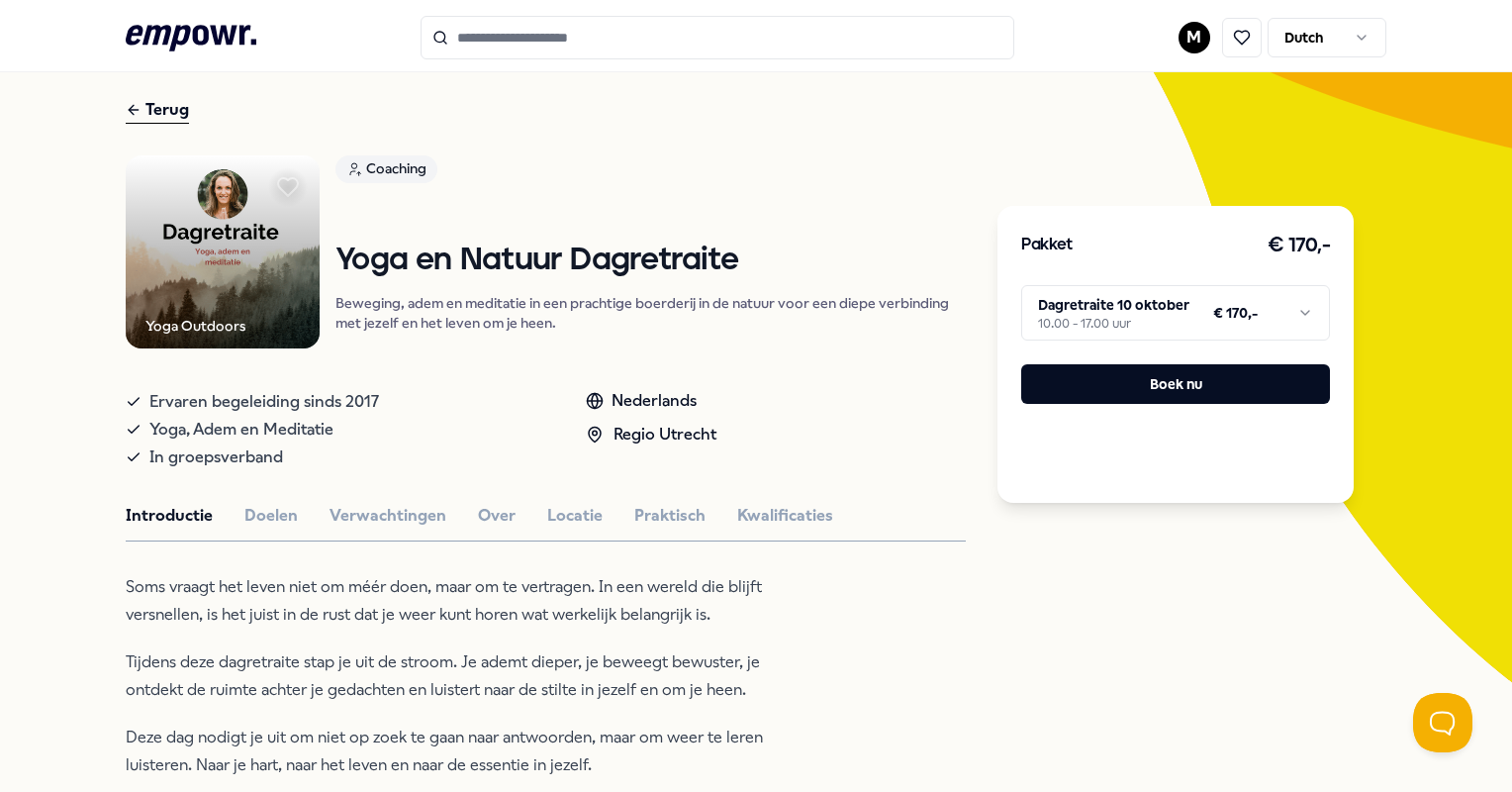 scroll, scrollTop: 68, scrollLeft: 0, axis: vertical 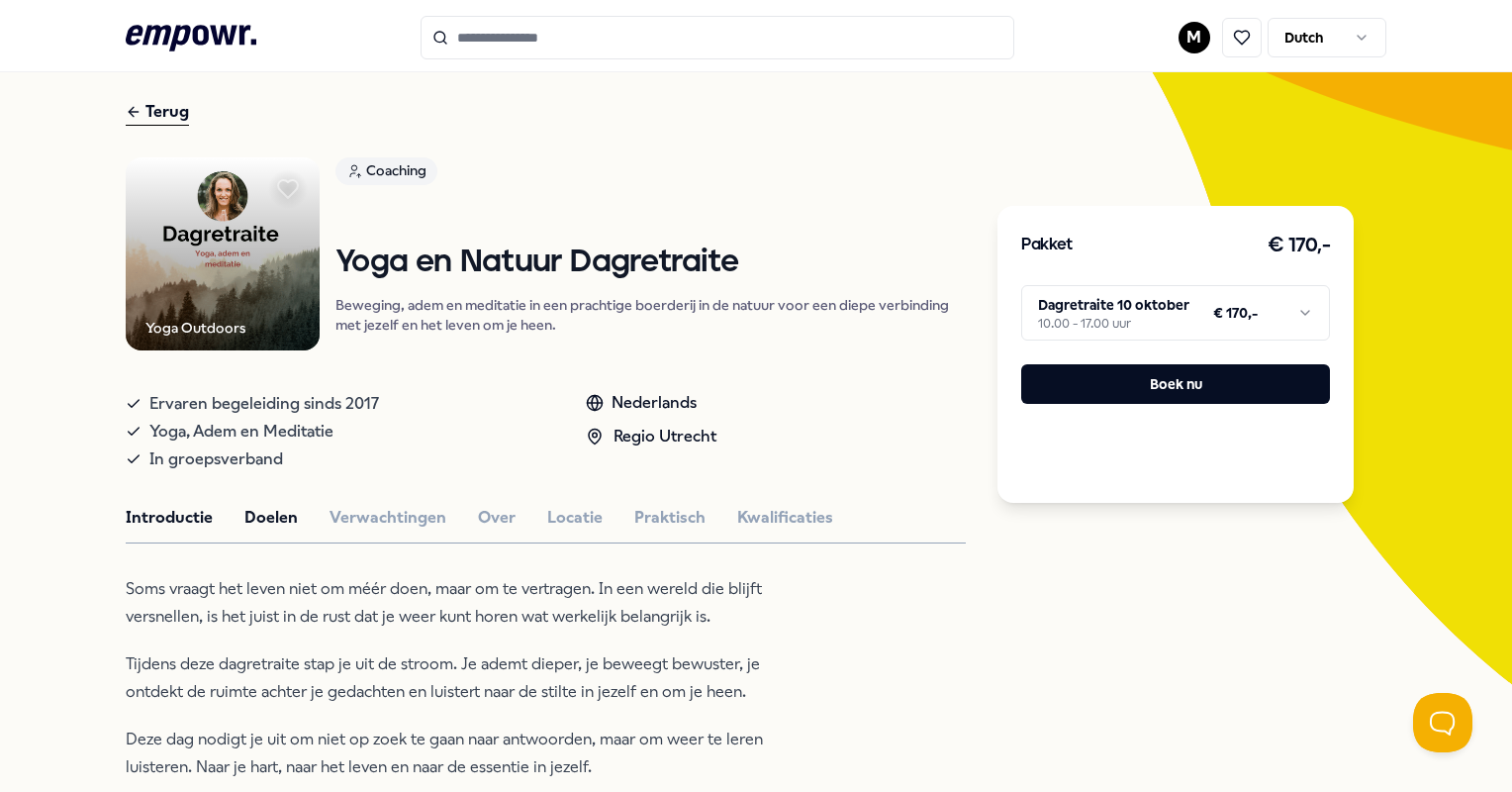 click on "Doelen" at bounding box center [271, 518] 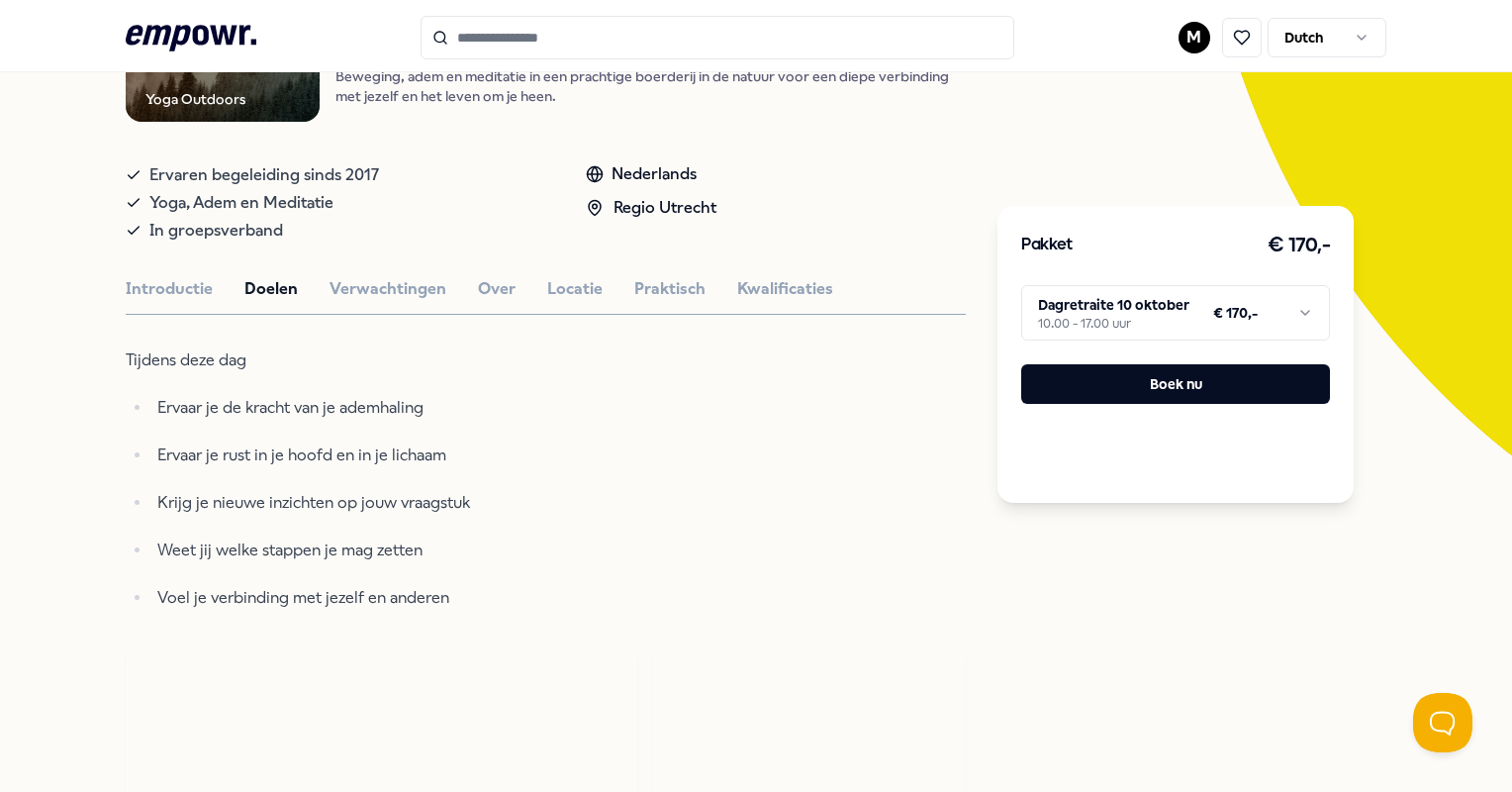 scroll, scrollTop: 298, scrollLeft: 0, axis: vertical 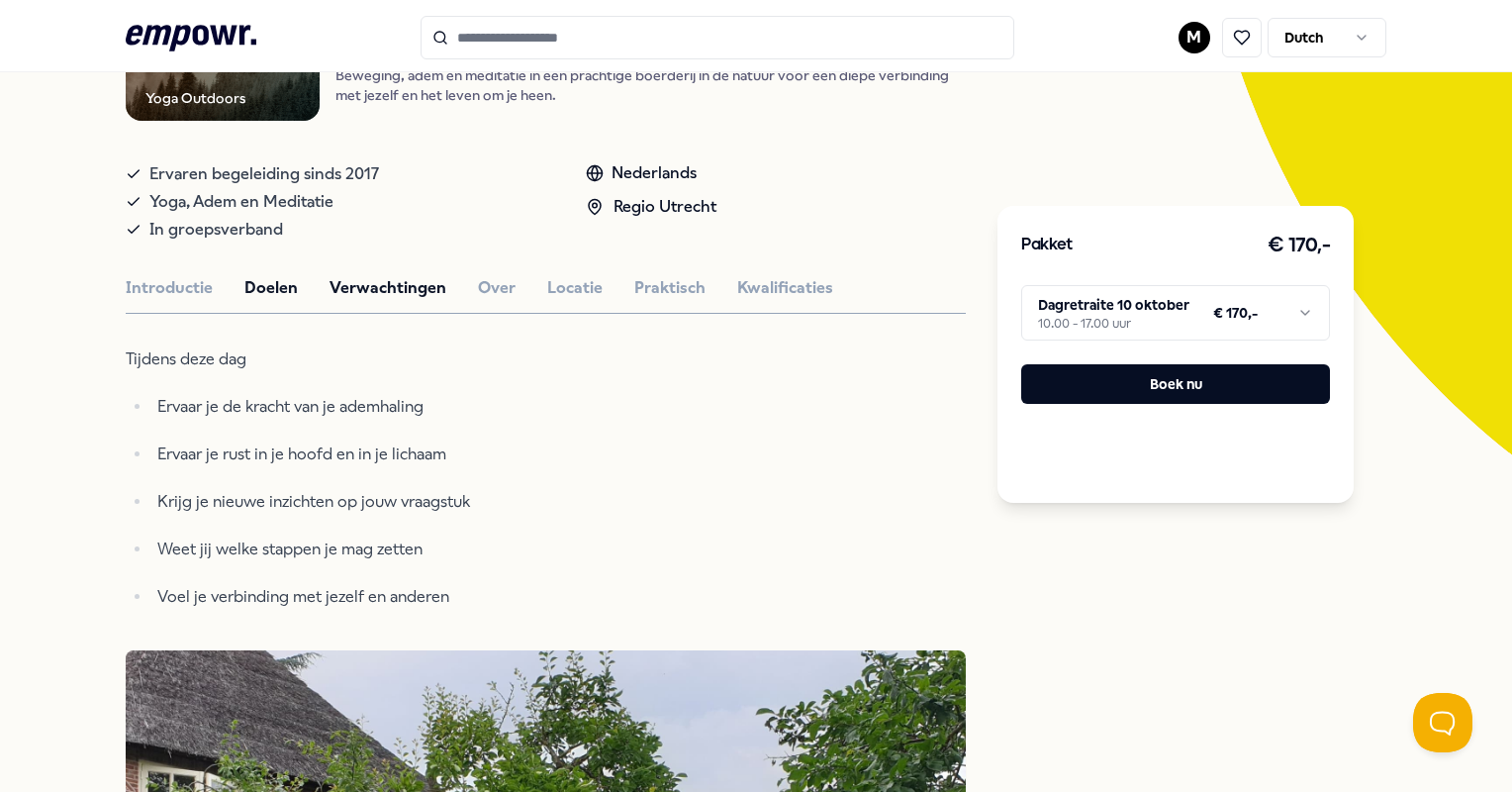 click on "Verwachtingen" at bounding box center (388, 288) 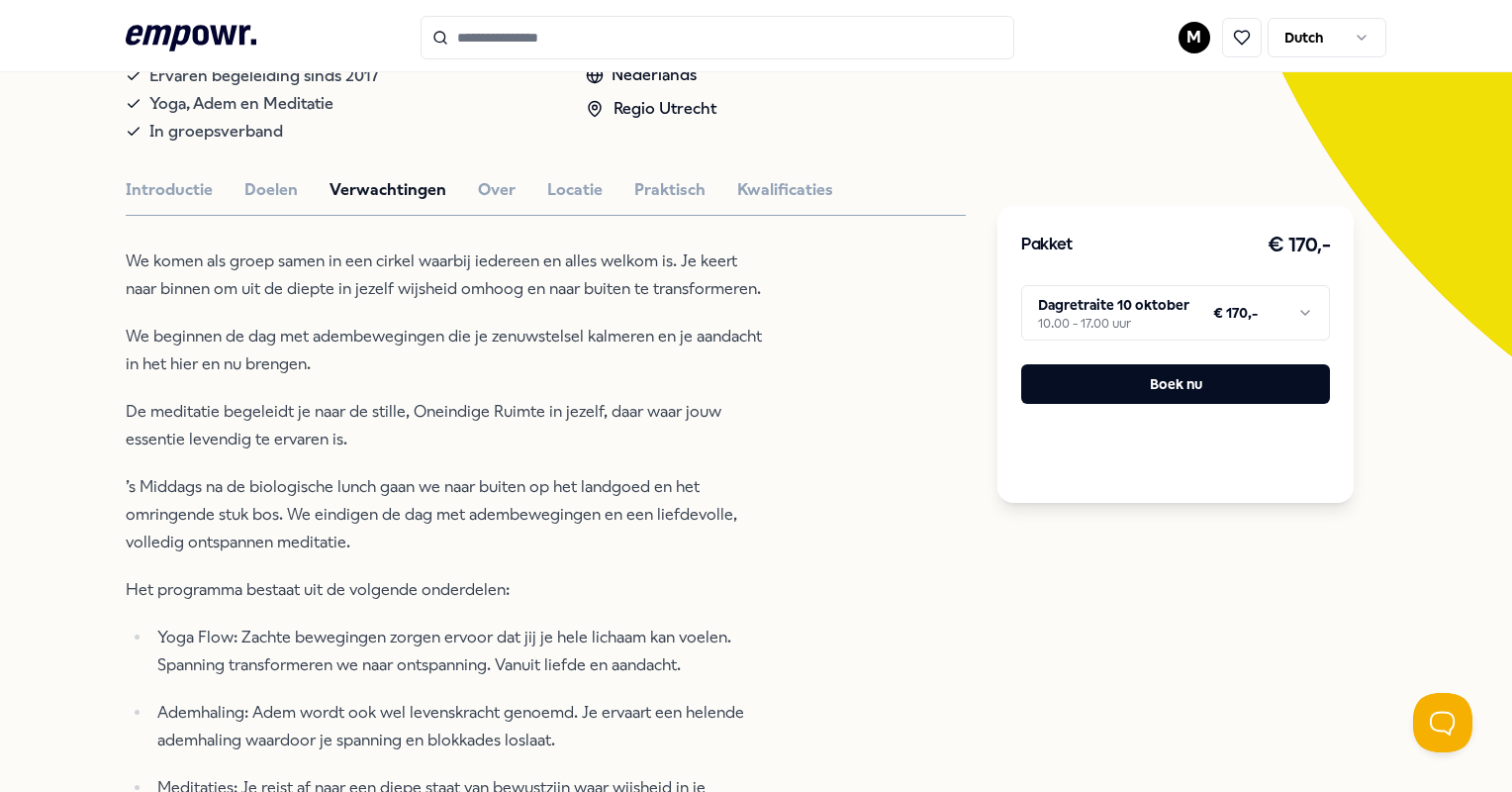 scroll, scrollTop: 346, scrollLeft: 0, axis: vertical 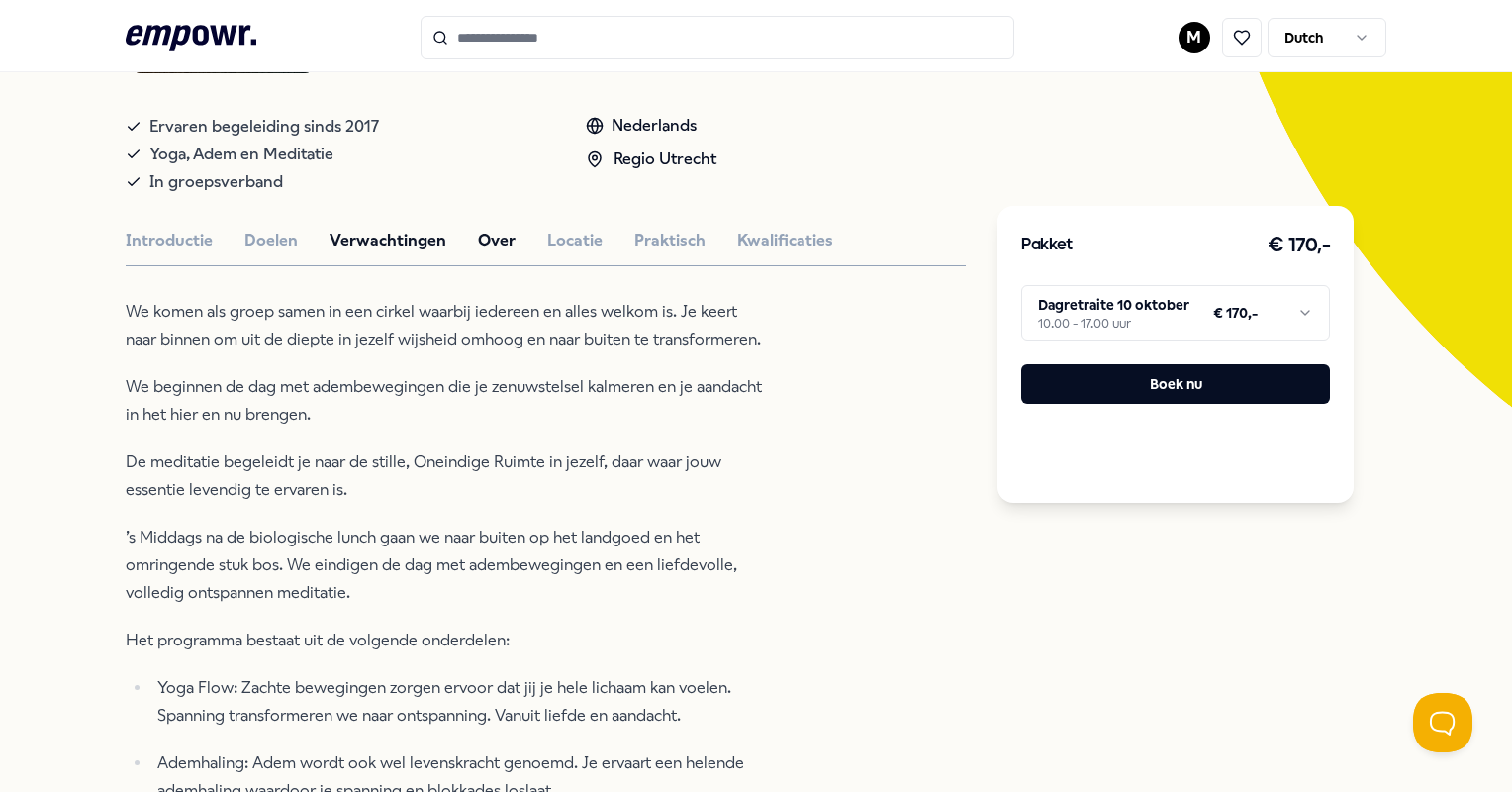 click on "Over" at bounding box center [497, 241] 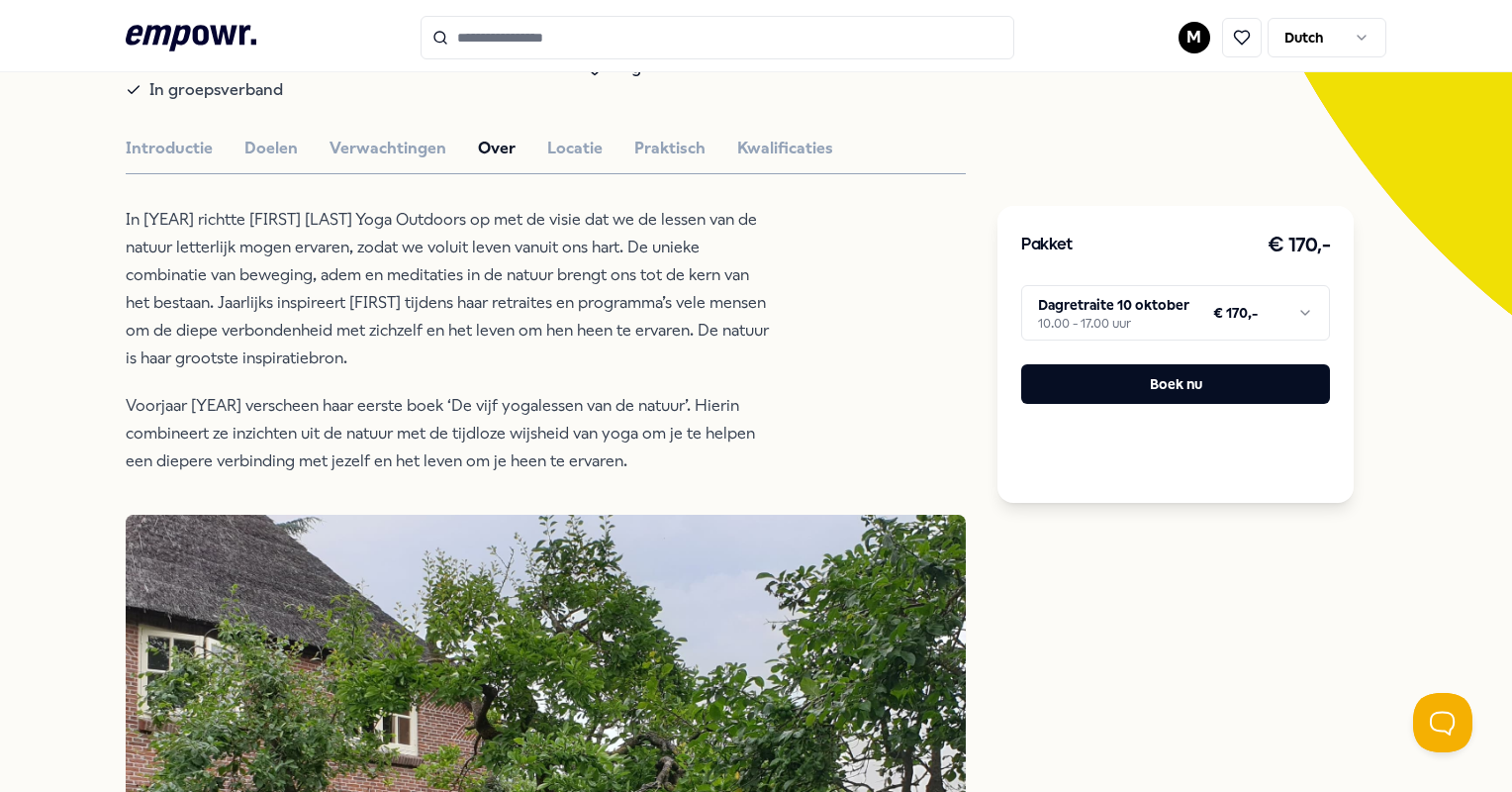 scroll, scrollTop: 436, scrollLeft: 0, axis: vertical 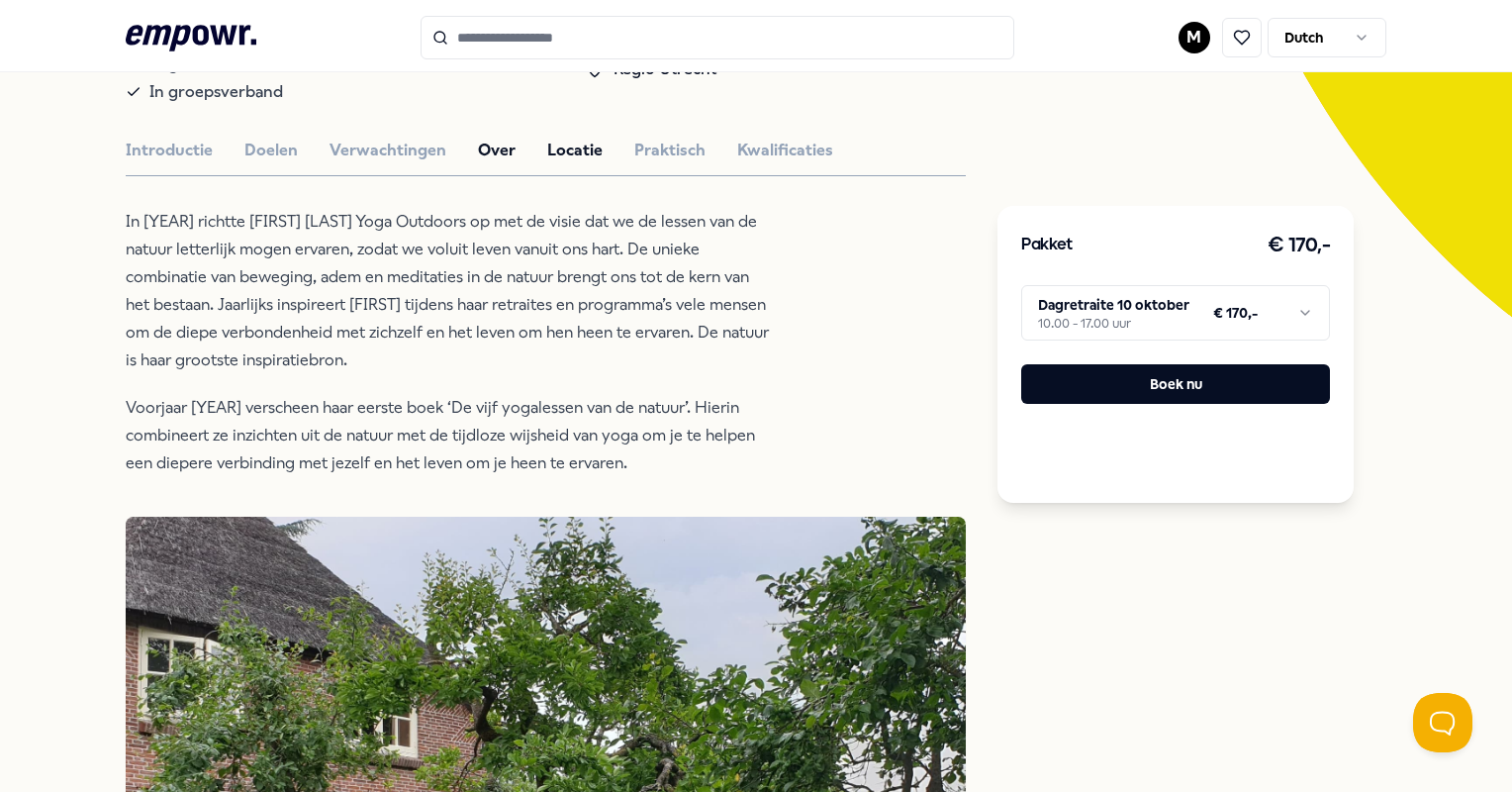 click on "Locatie" at bounding box center [575, 150] 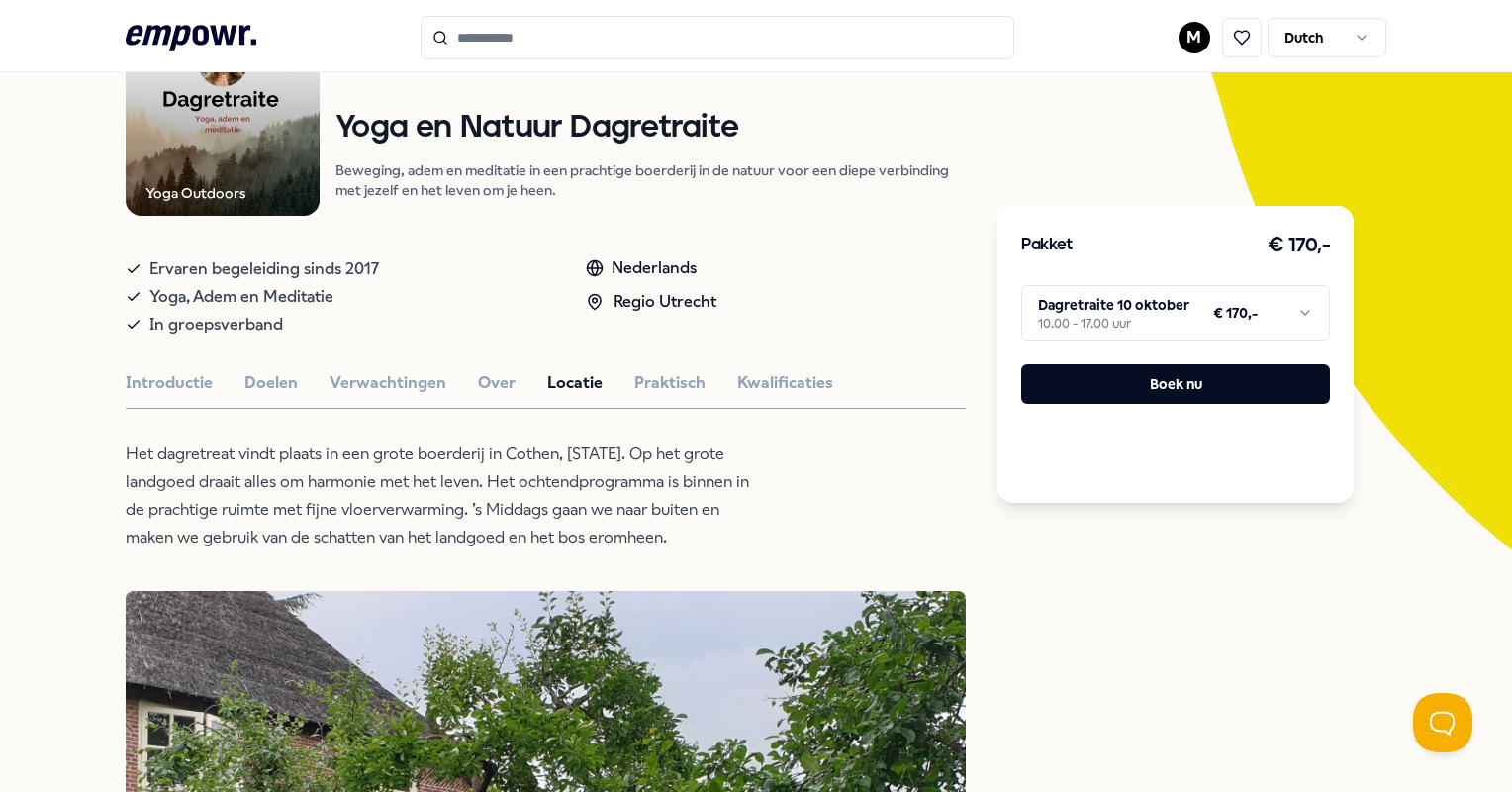 scroll, scrollTop: 202, scrollLeft: 0, axis: vertical 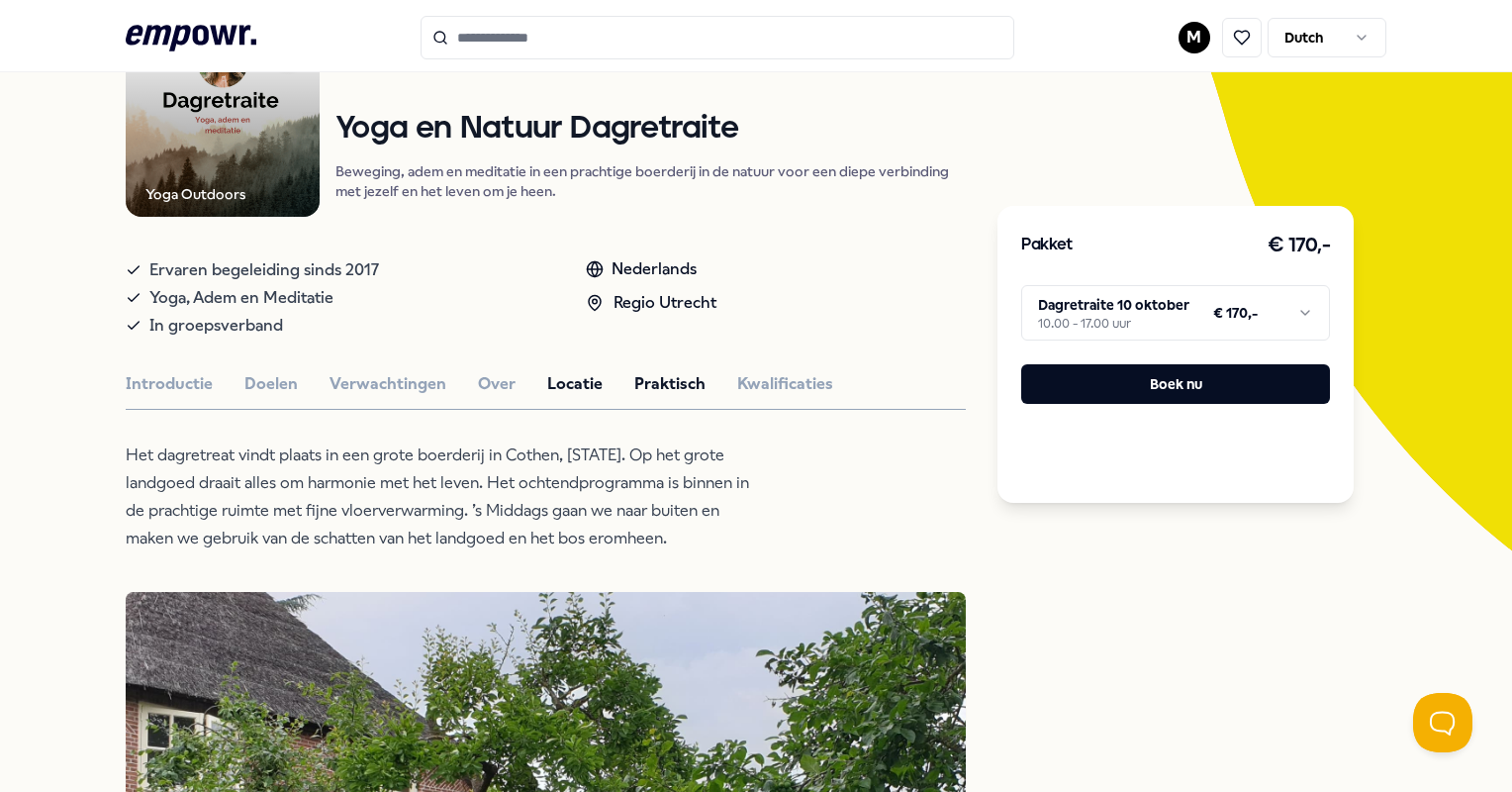 click on "Praktisch" at bounding box center [670, 384] 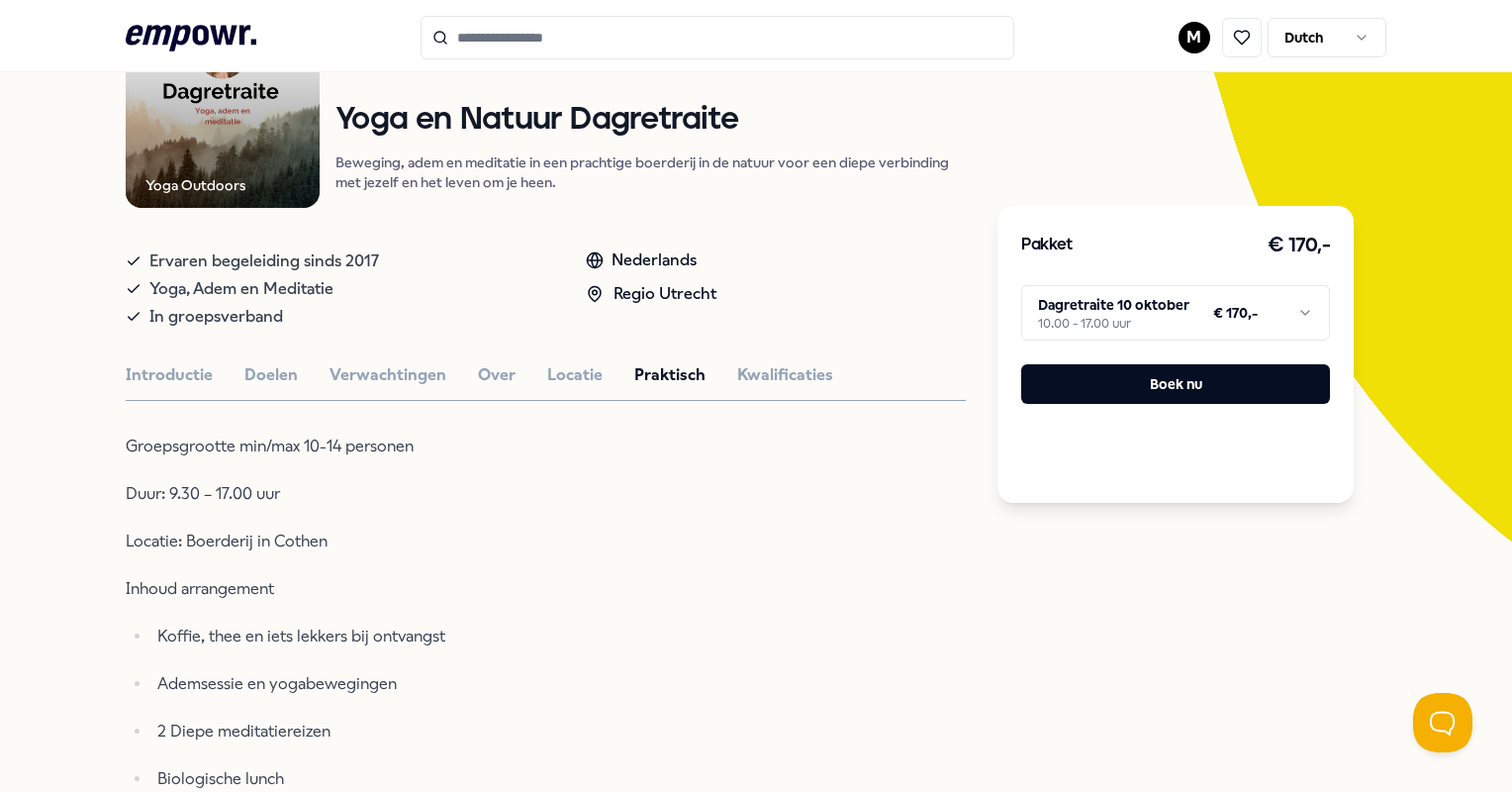 scroll, scrollTop: 203, scrollLeft: 0, axis: vertical 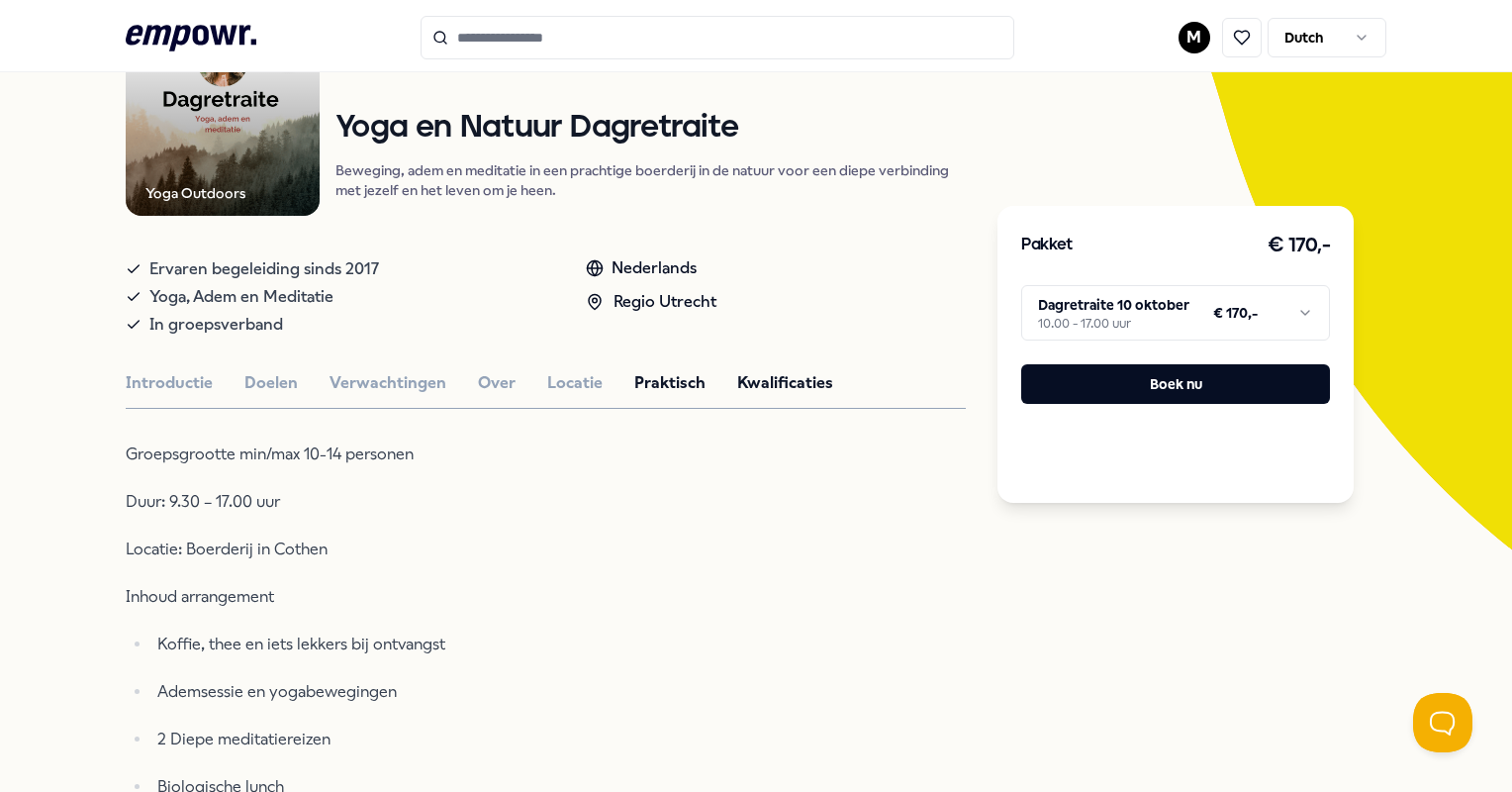 click on "Kwalificaties" at bounding box center (785, 383) 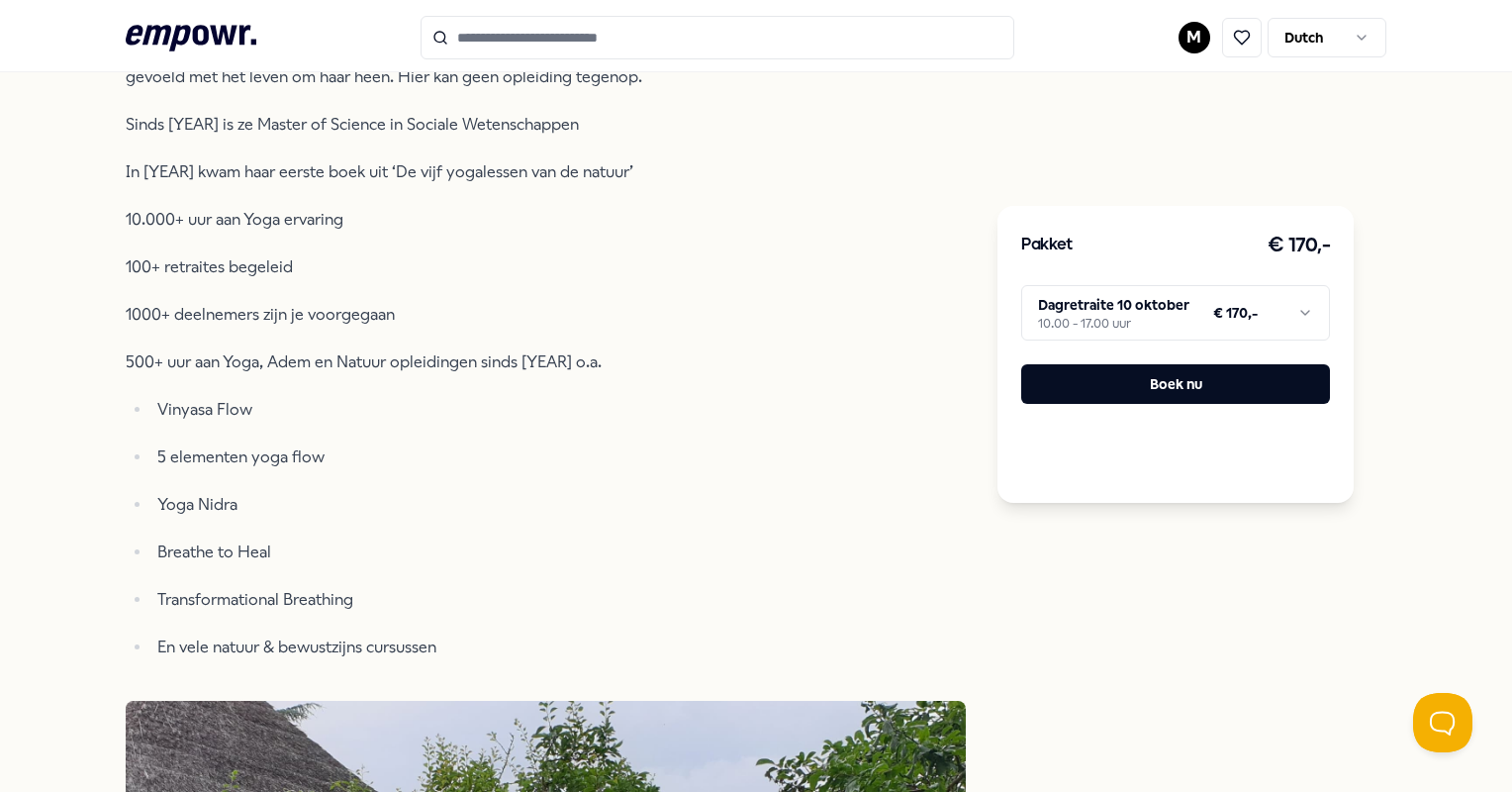 scroll, scrollTop: 1032, scrollLeft: 0, axis: vertical 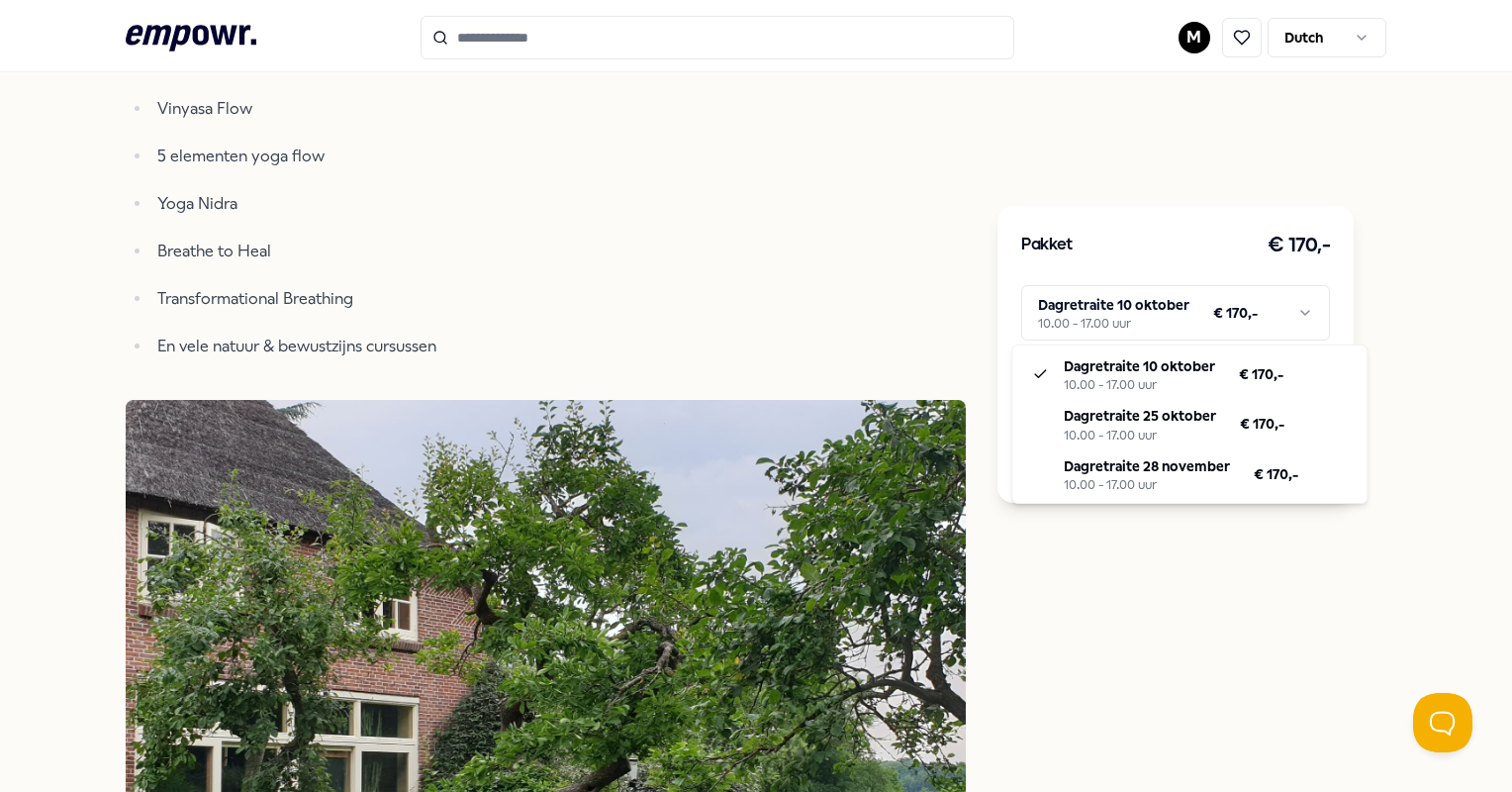 click on ".empowr-logo_svg__cls-1{fill:#03032f} M Dutch Alle categorieën   Self-care library Terug Yoga Outdoors Coaching Yoga en Natuur Dagretraite Beweging, adem en meditatie in een prachtige boerderij in de natuur voor een diepe verbinding met jezelf en het leven om je heen. Ervaren begeleiding sinds [YEAR] Yoga, Adem en Meditatie In groepsverband Nederlands Regio [REGION] Introductie Doelen Verwachtingen Over Locatie Praktisch Kwalificaties [FIRST] richtte in [YEAR] Yoga Outdoors op (8 jaar geleden) In [YEAR] (17 jaar geleden) stond ze voor het eerst op een yogamat en sindsdien is het een belangrijk onderdeel van haar leven. [FIRST] is opgegroeid in een natuurlijke omgeving en heeft altijd een diepe verbinding gevoeld met het leven om haar heen. Hier kan geen opleiding tegenop. Sinds [YEAR] is ze Master of Science in Sociale Wetenschappen In [YEAR] kwam haar eerste boek uit ‘De vijf yogalessen van de natuur’ 10.000+ uur aan Yoga ervaring 100+ retraites begeleid 1000+ deelnemers zijn je voorgegaan Vinyasa Flow Yoga Nidra" at bounding box center [756, 396] 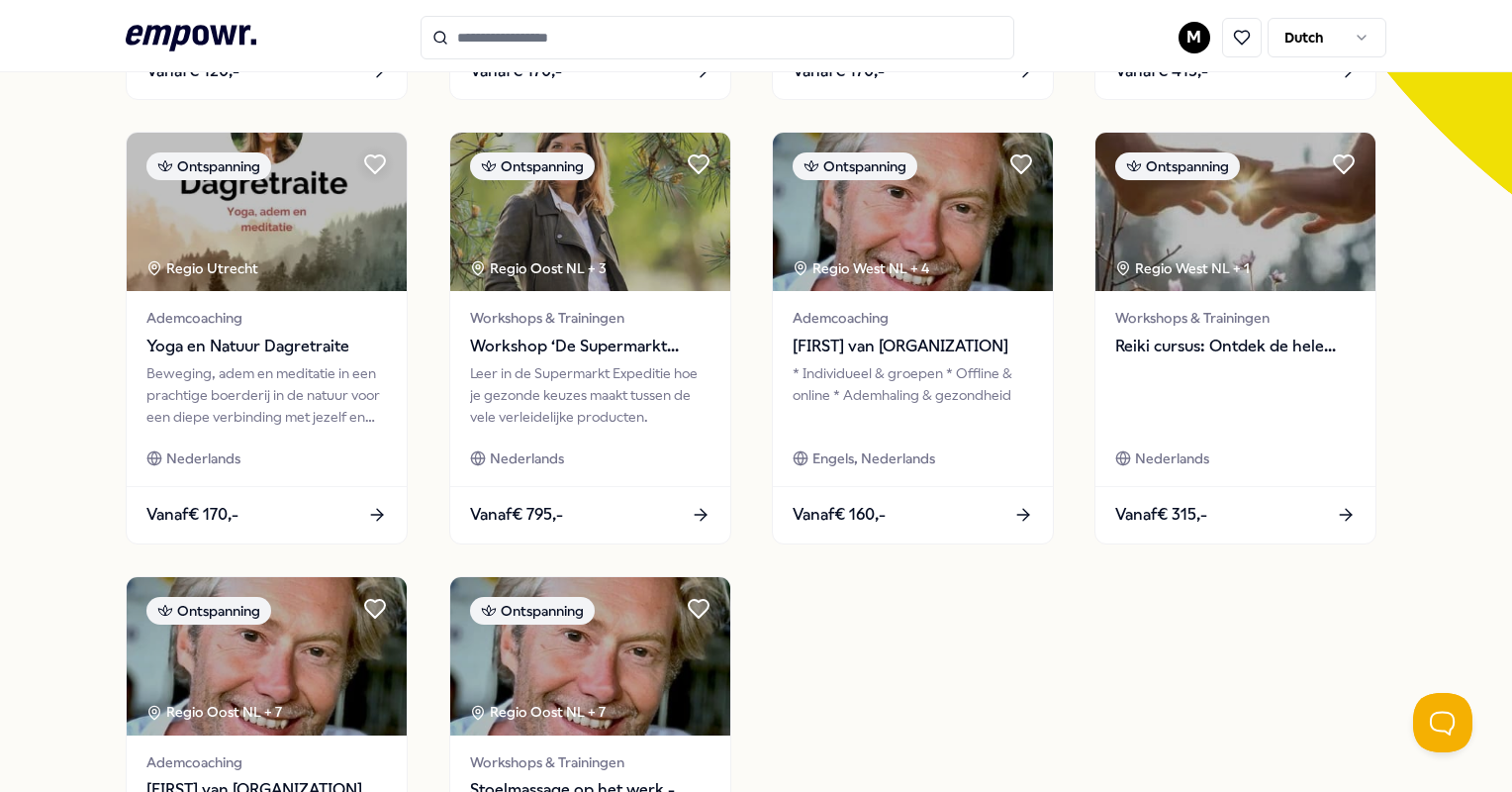 scroll, scrollTop: 0, scrollLeft: 0, axis: both 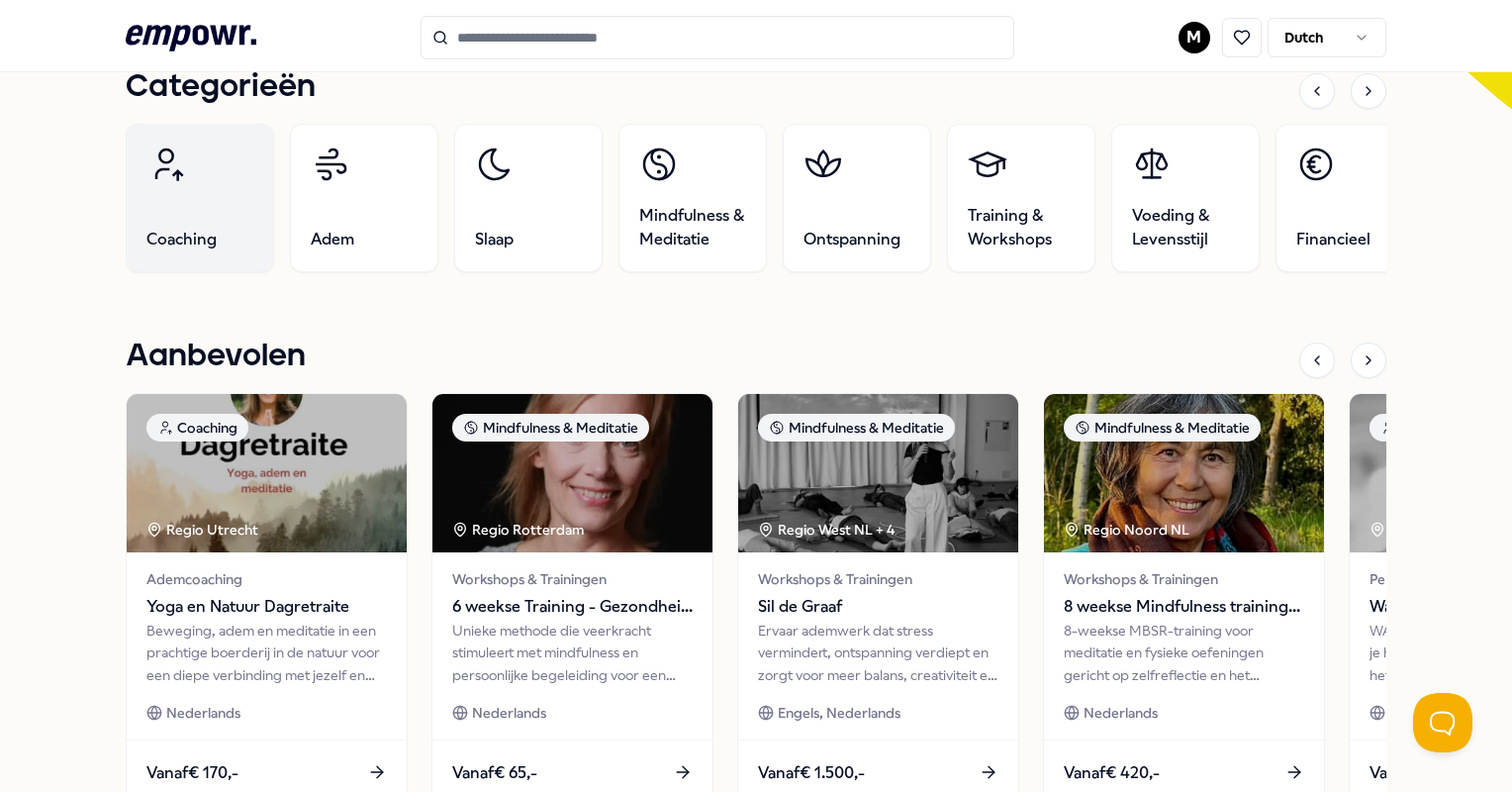 click on "Coaching" at bounding box center (200, 198) 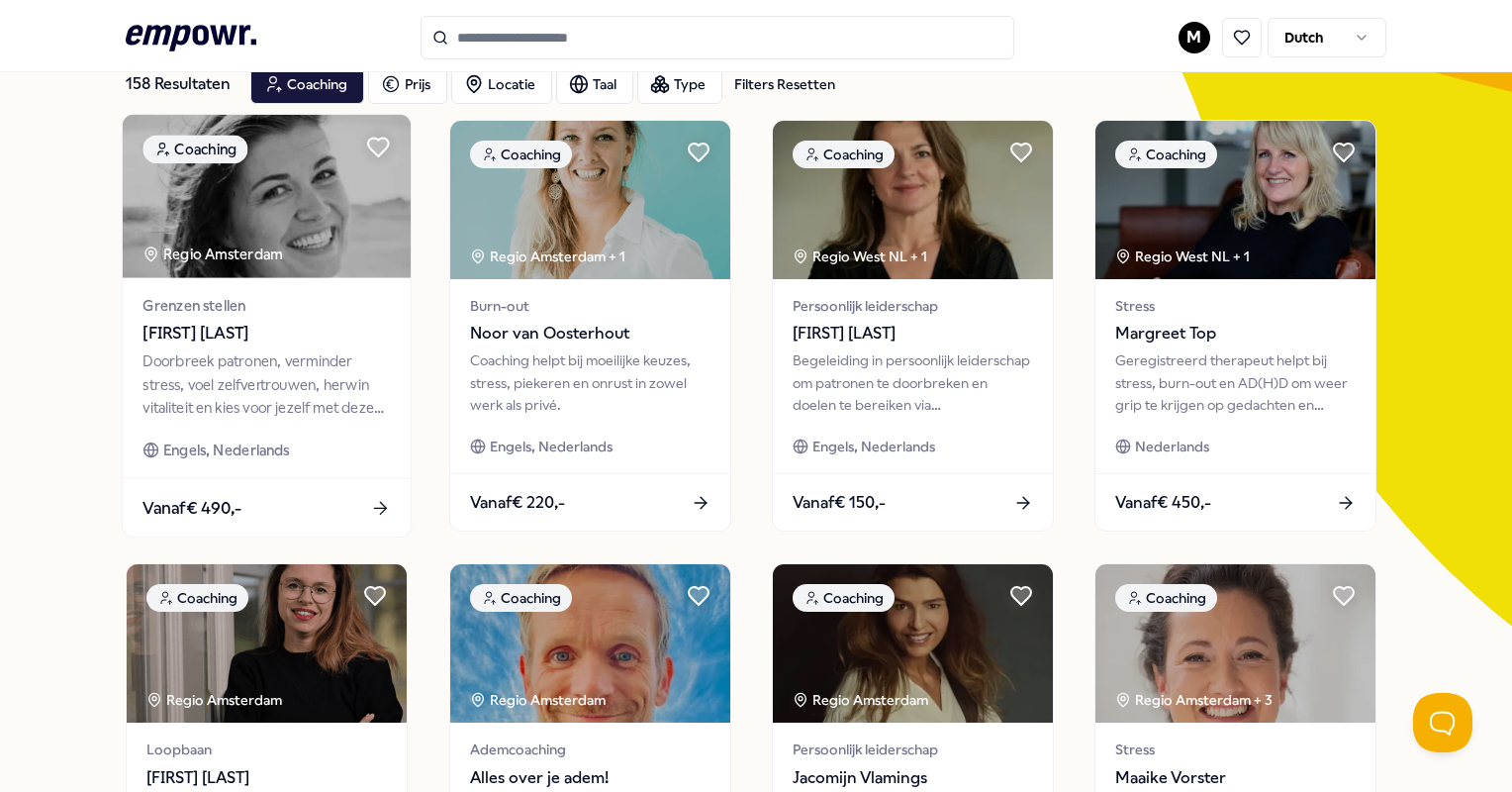 click on "[FIRST] [LAST]" at bounding box center (267, 334) 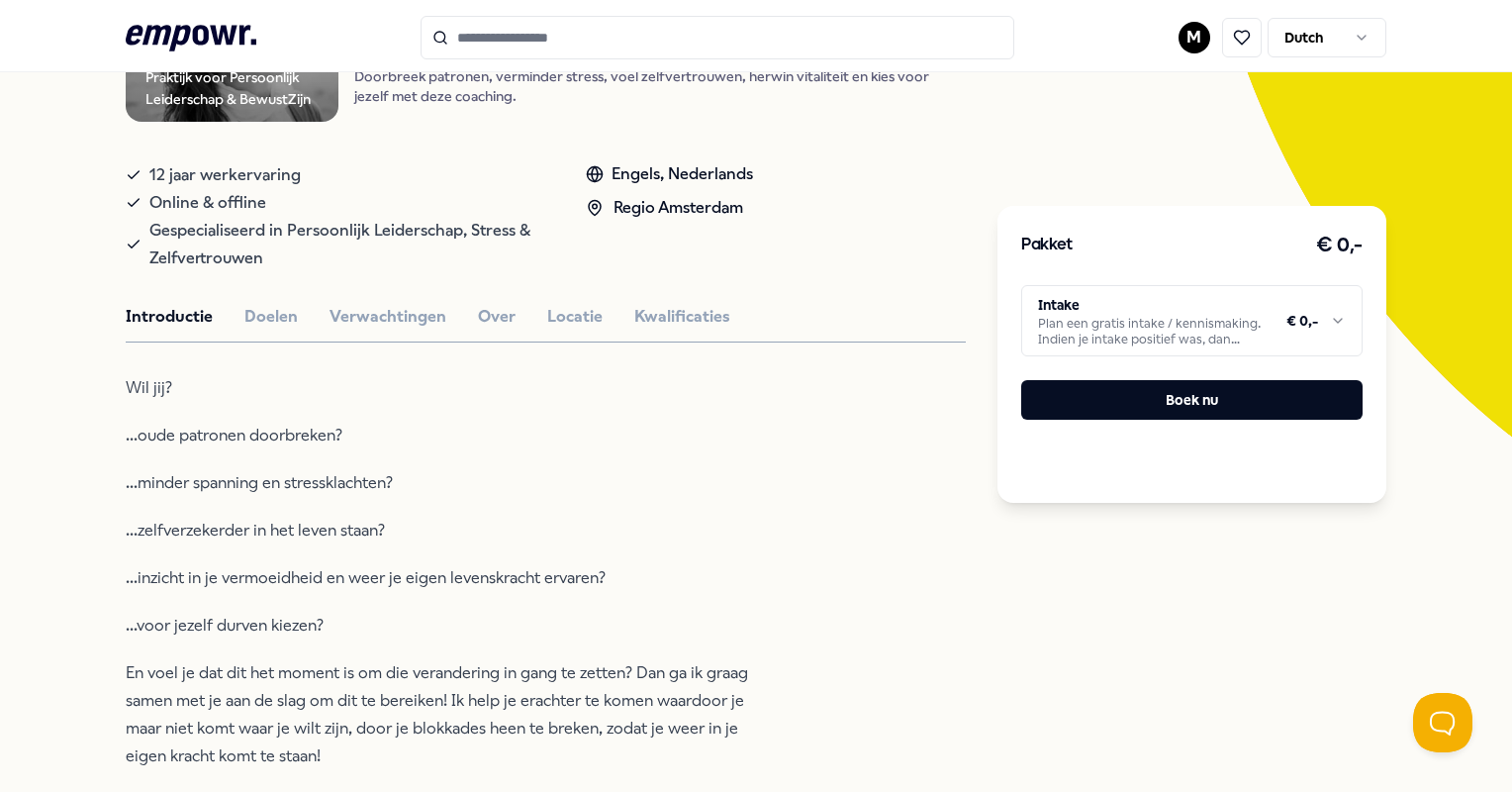 scroll, scrollTop: 317, scrollLeft: 0, axis: vertical 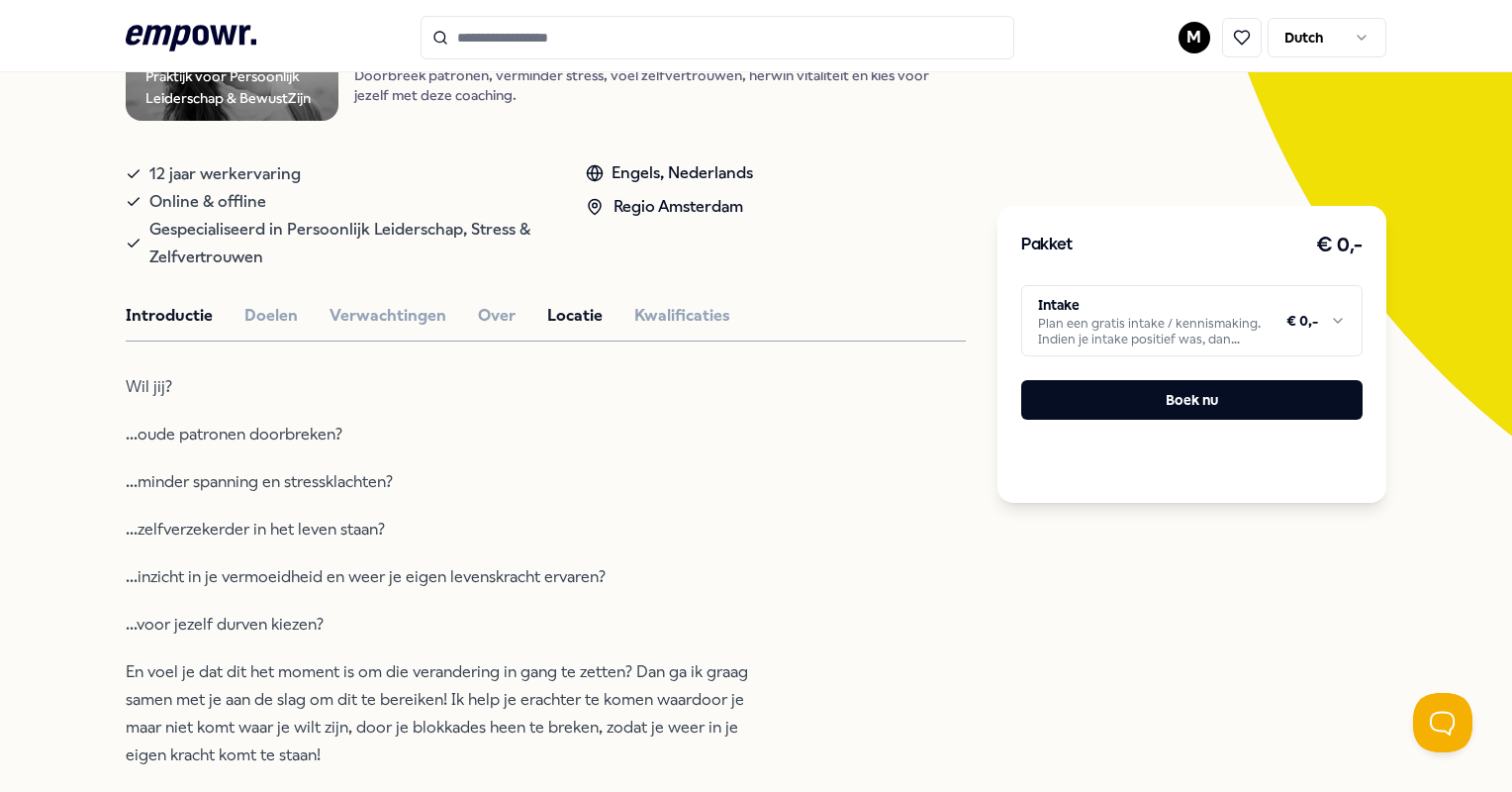 click on "Locatie" at bounding box center (575, 316) 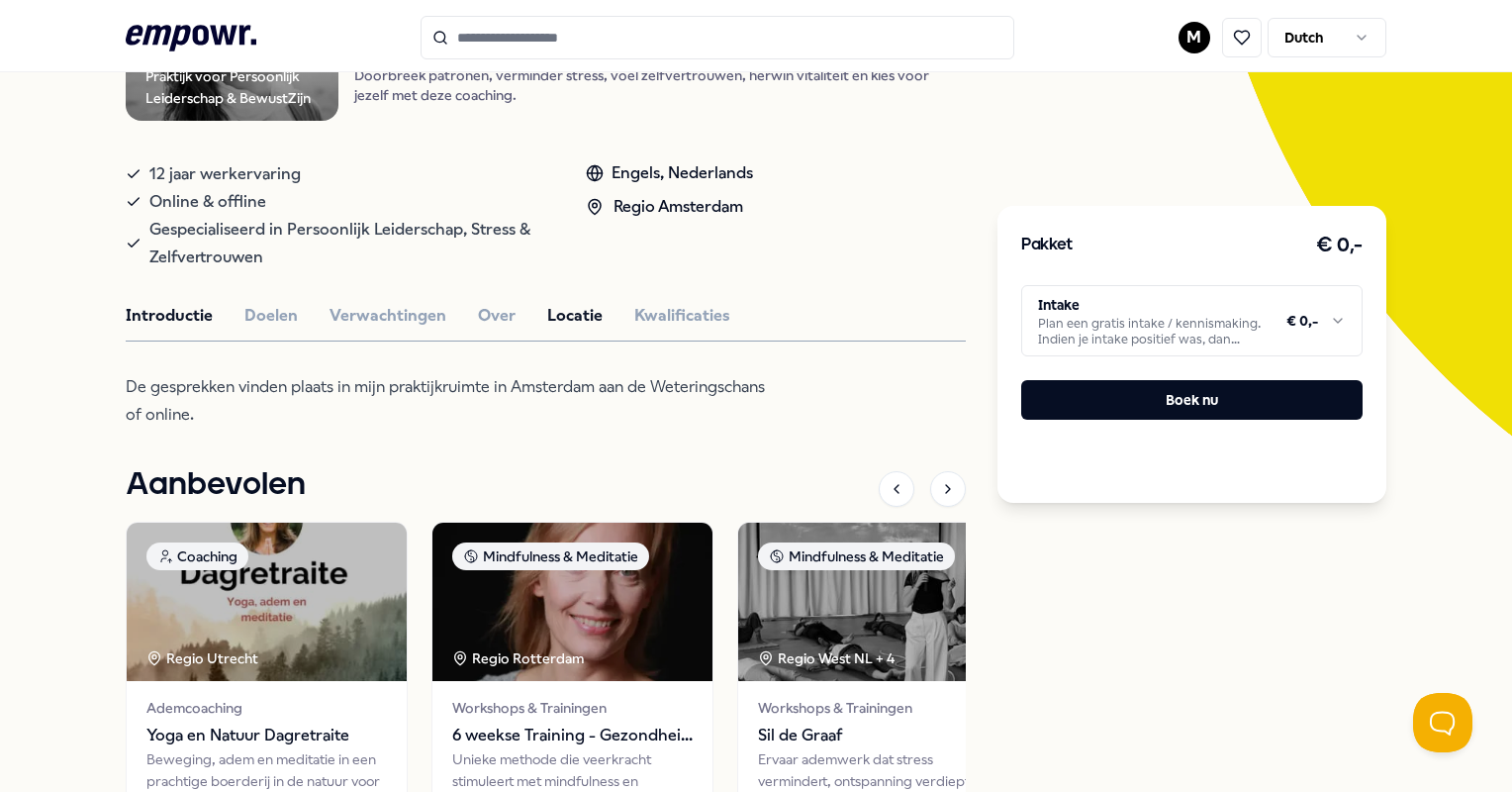 click on "Introductie" at bounding box center (169, 316) 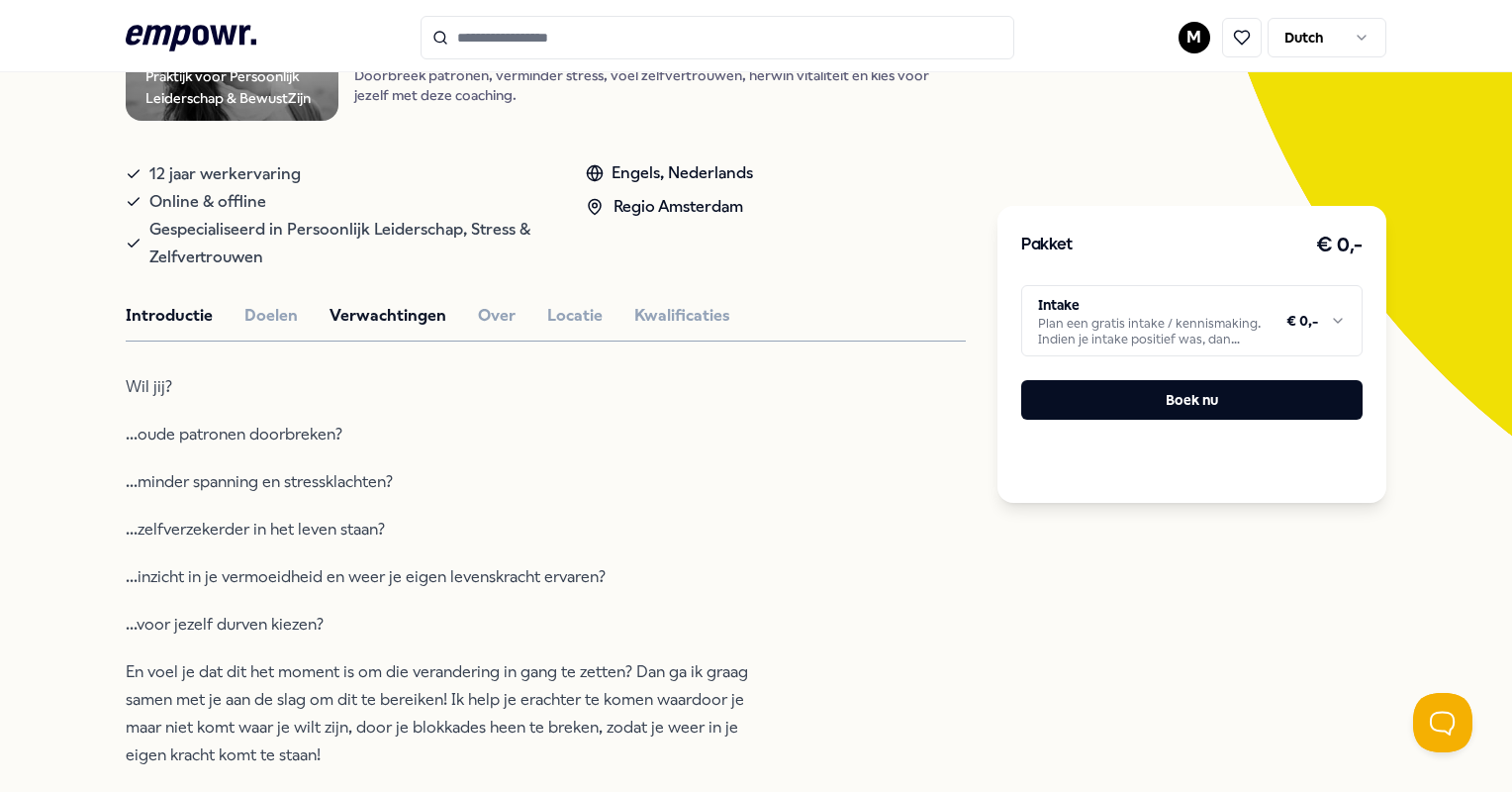click on "Verwachtingen" at bounding box center (388, 316) 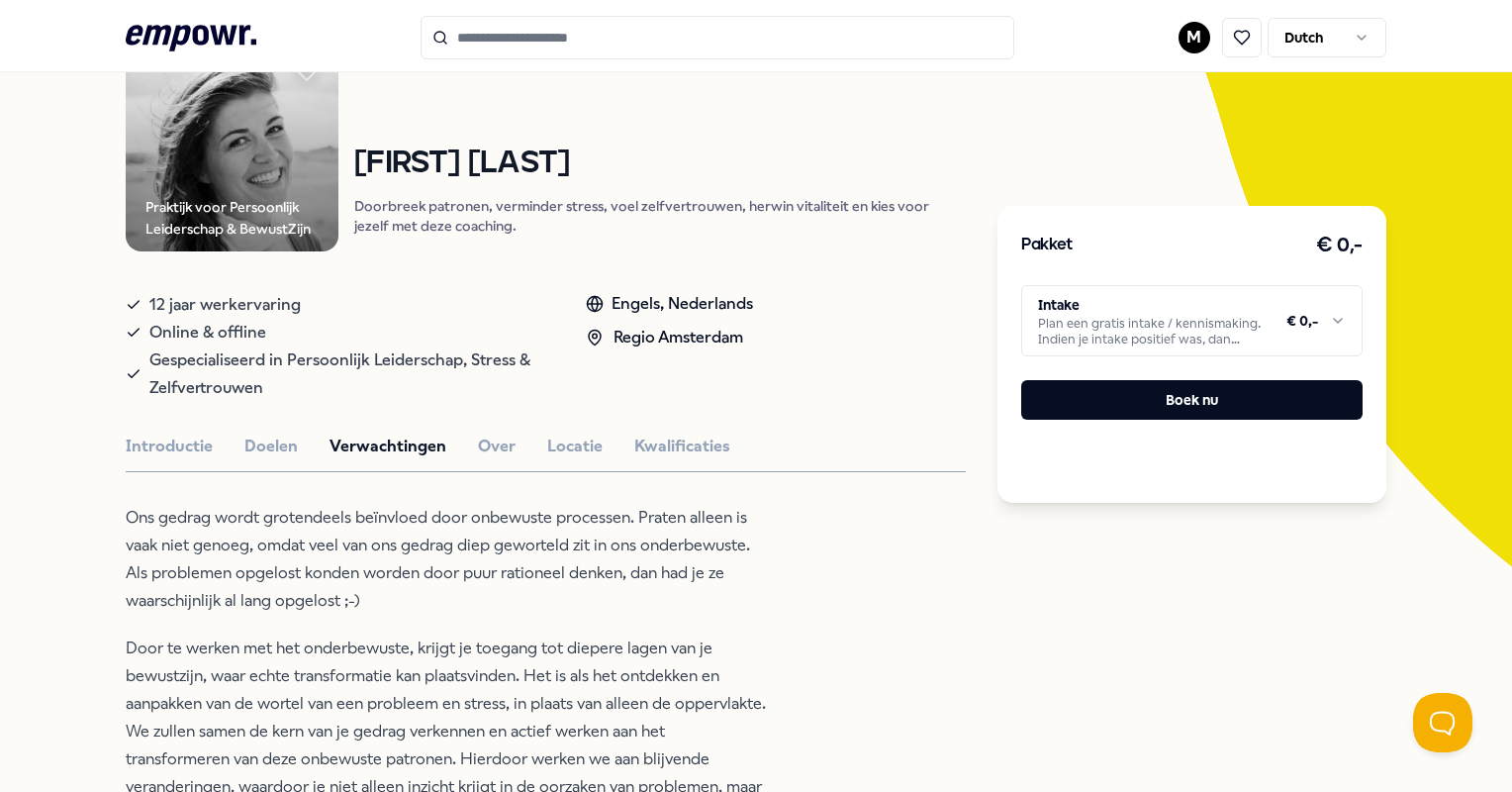 scroll, scrollTop: 184, scrollLeft: 0, axis: vertical 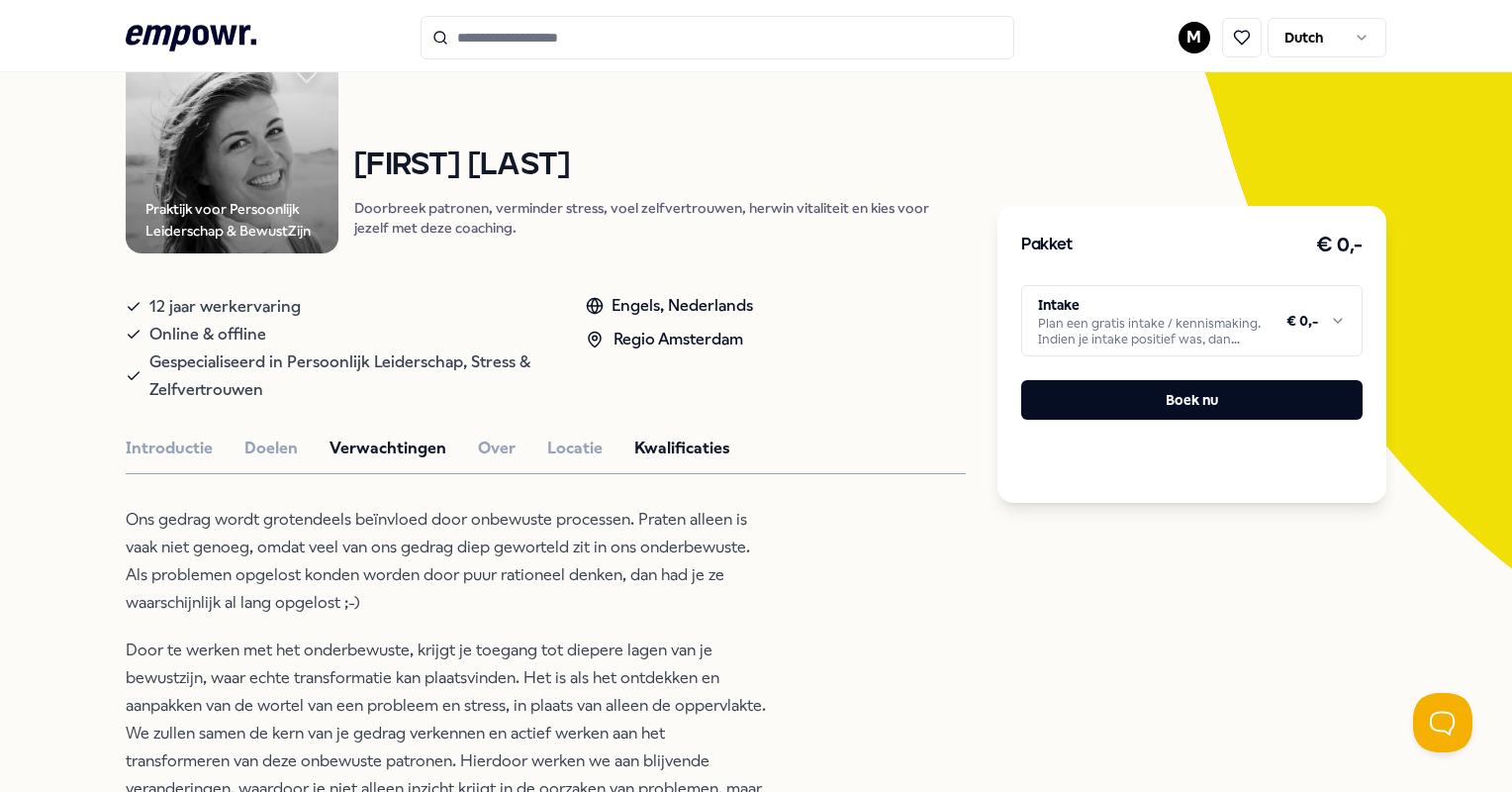 click on "Kwalificaties" at bounding box center (682, 448) 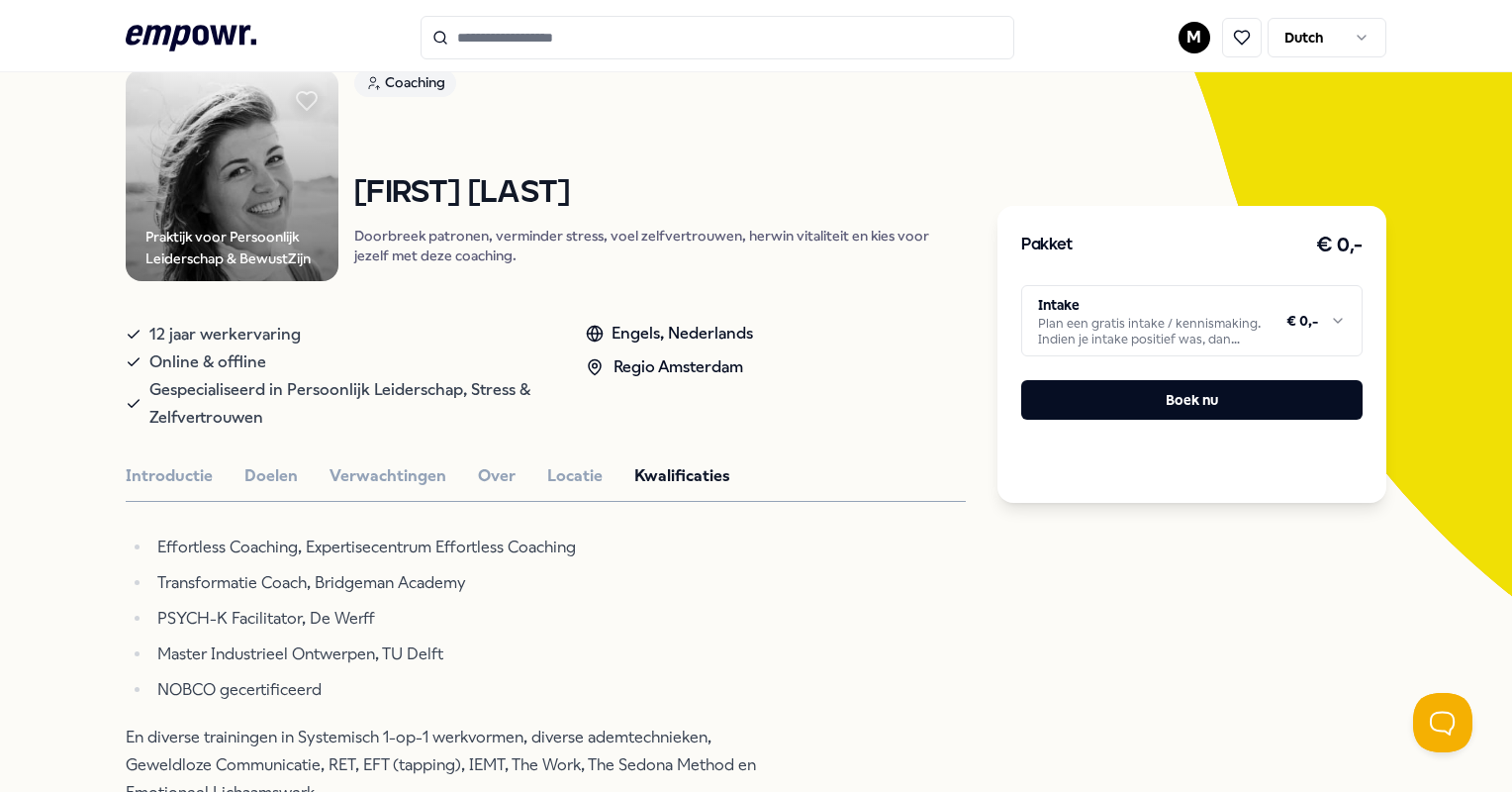scroll, scrollTop: 144, scrollLeft: 0, axis: vertical 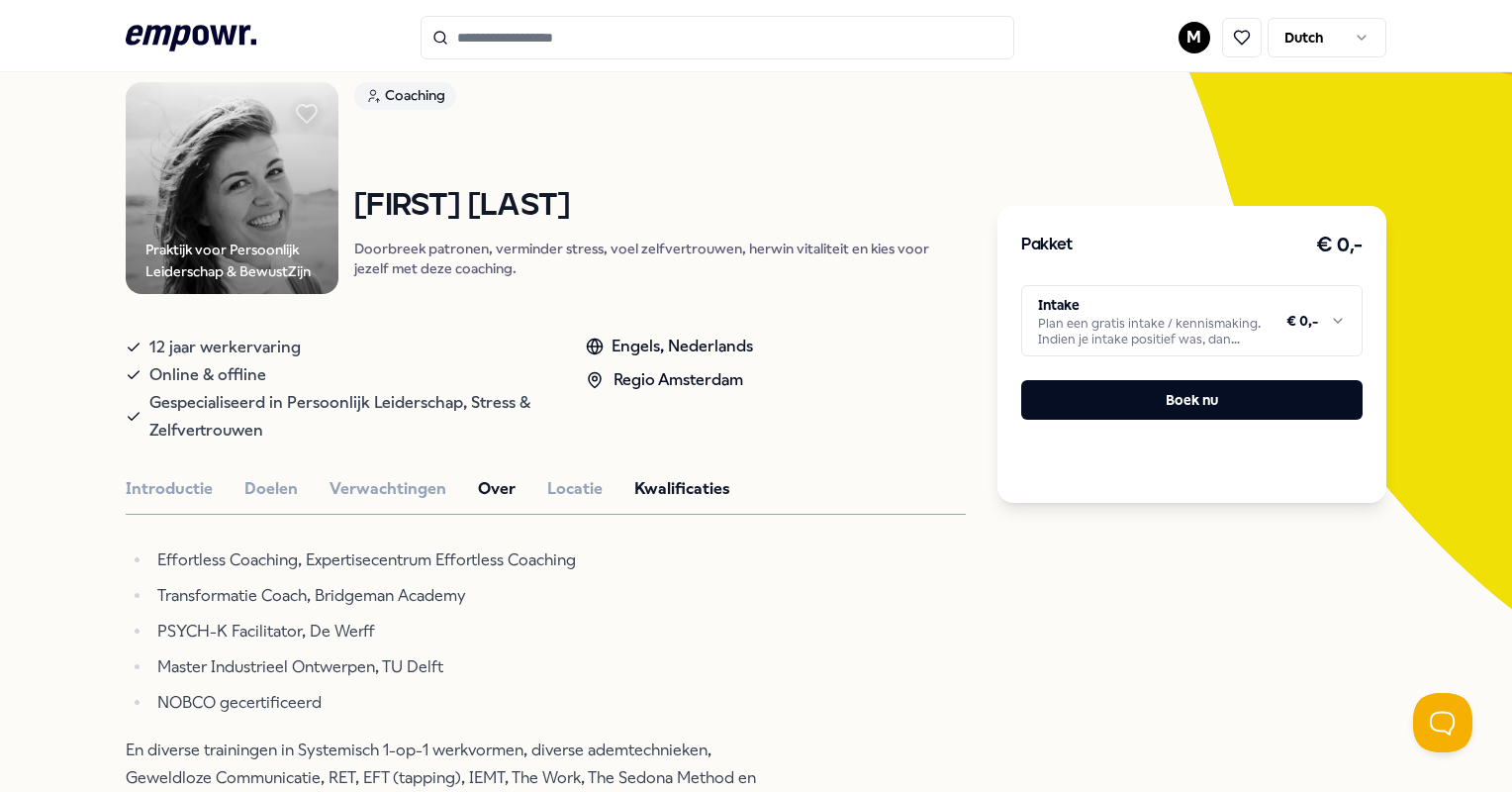 click on "Over" at bounding box center [497, 489] 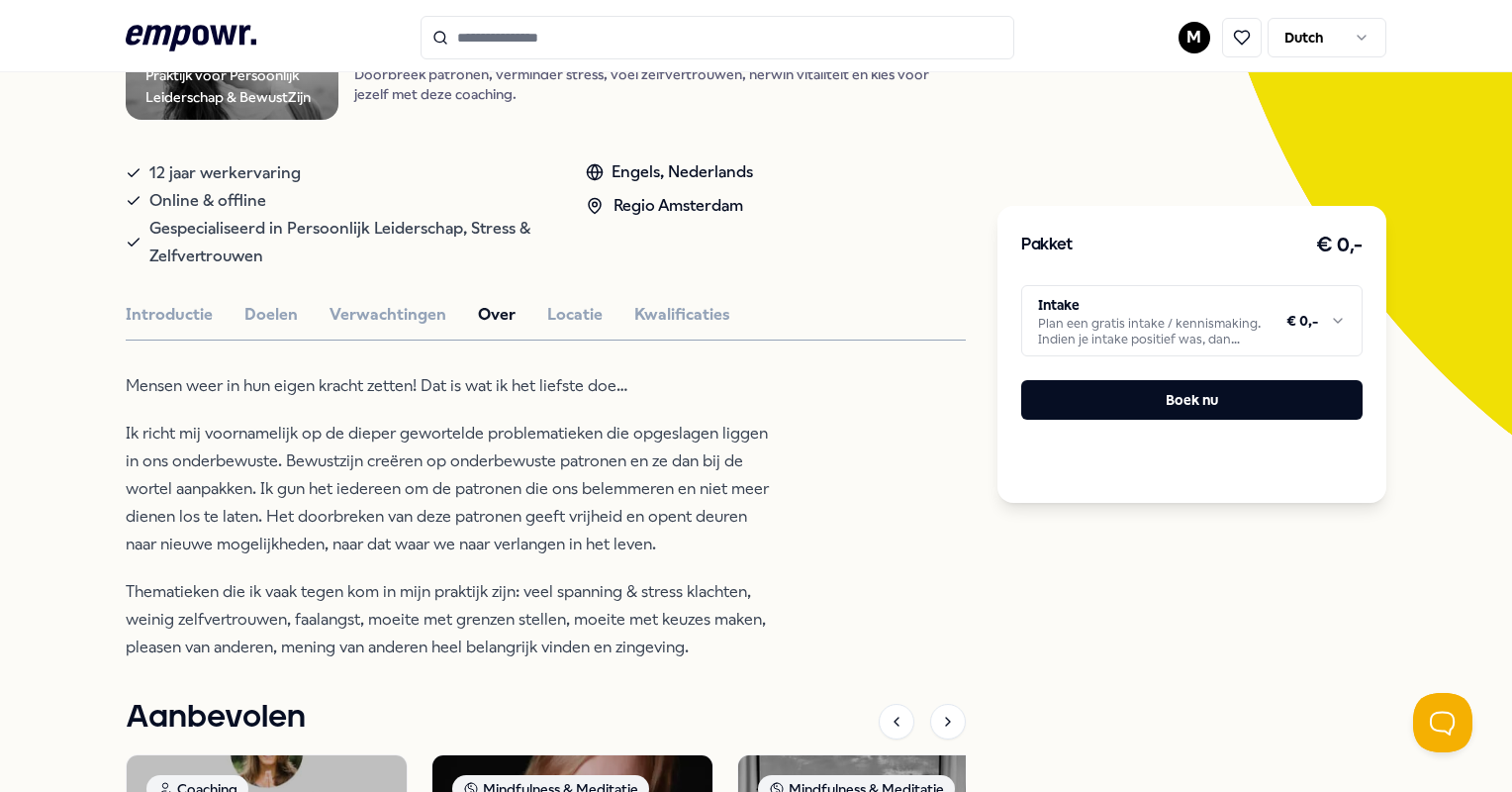 scroll, scrollTop: 323, scrollLeft: 0, axis: vertical 